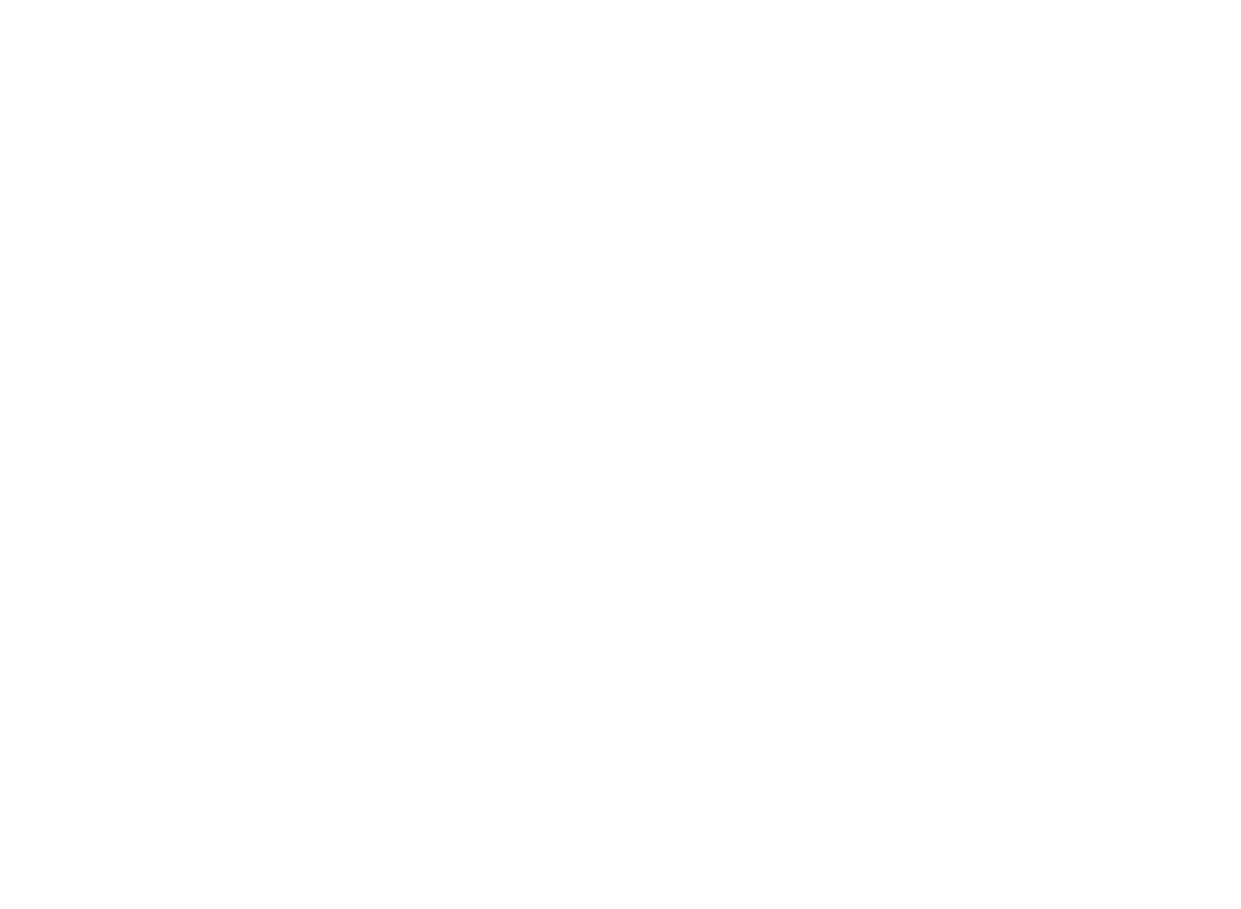 scroll, scrollTop: 0, scrollLeft: 0, axis: both 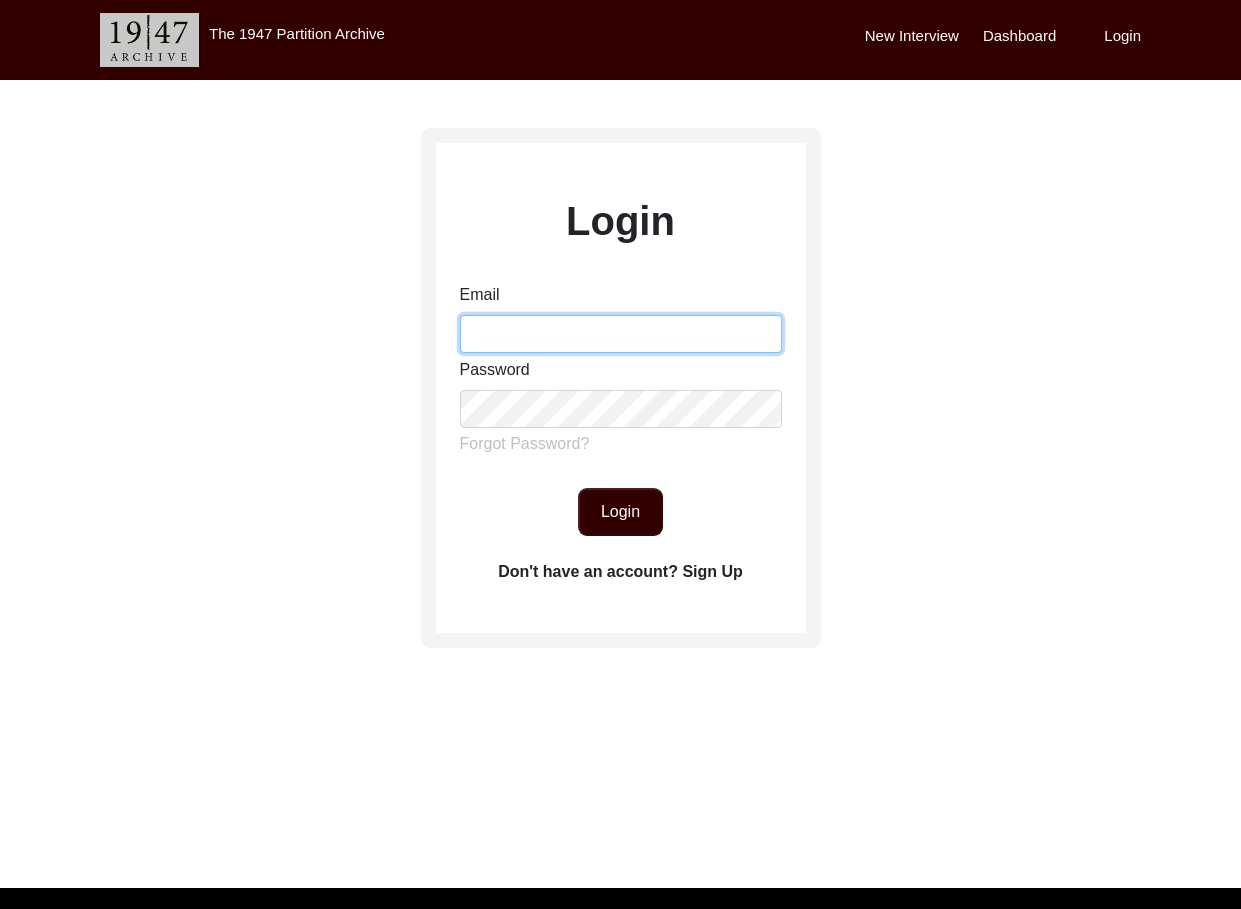 click on "Email" at bounding box center (621, 334) 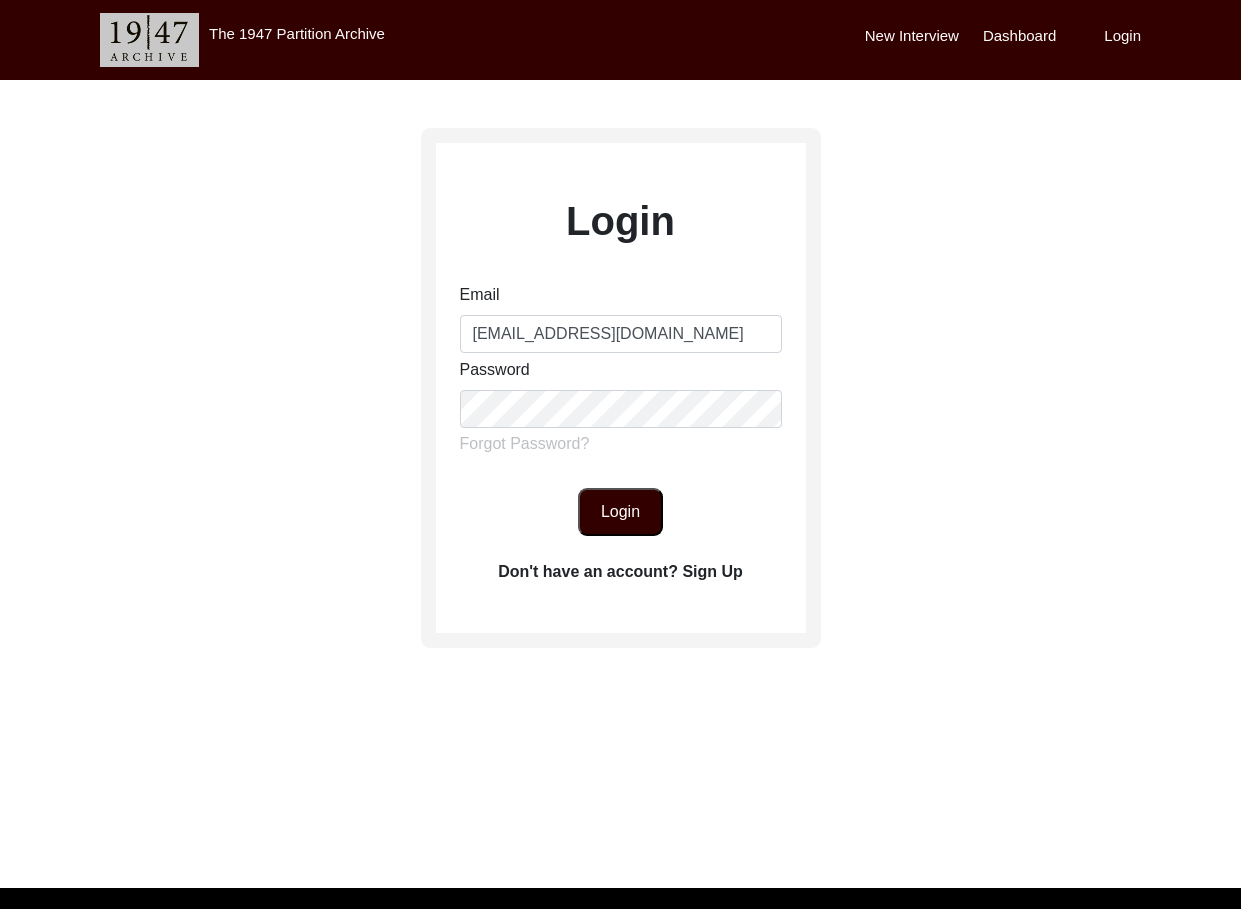 click on "Login" 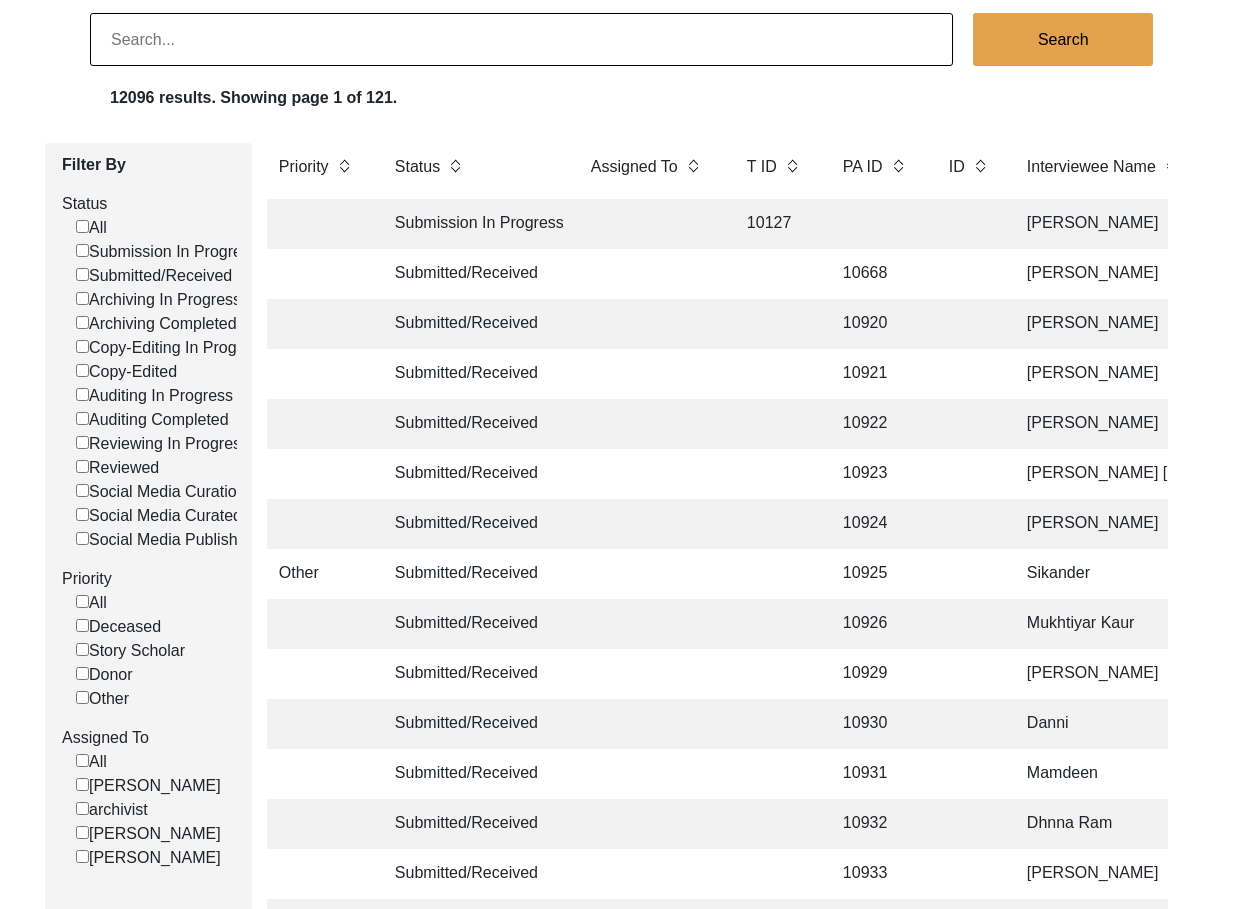 scroll, scrollTop: 132, scrollLeft: 0, axis: vertical 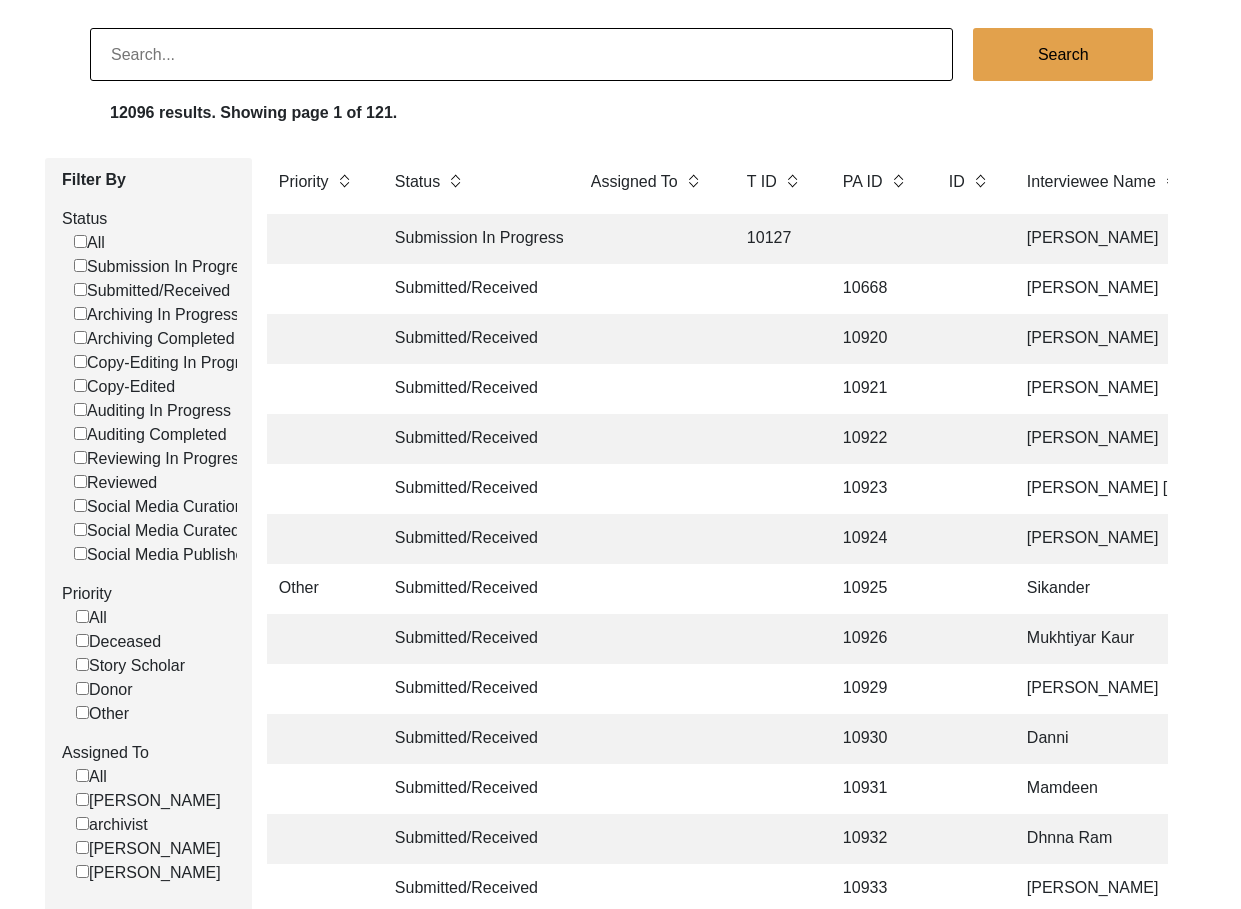 click on "Submitted/Received" 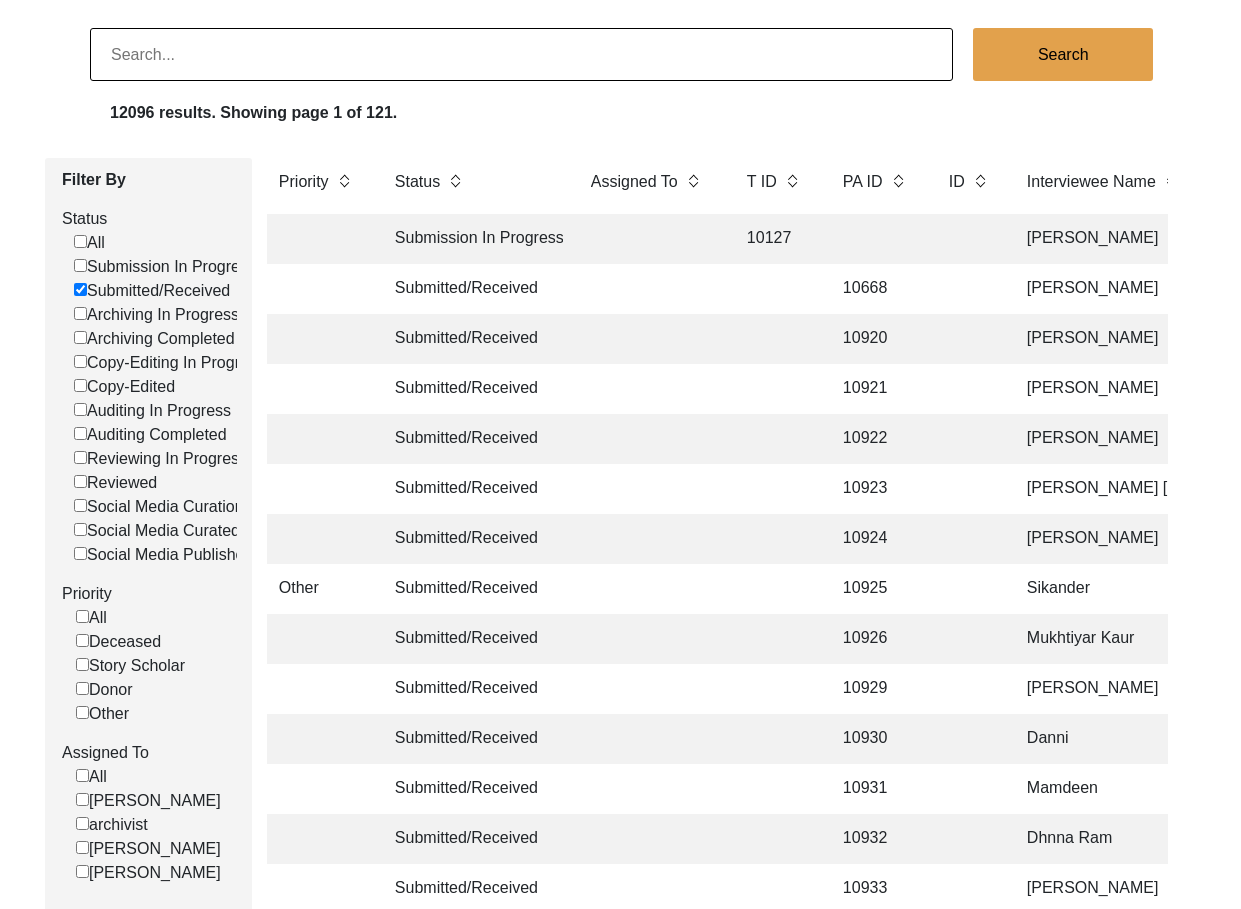 checkbox on "false" 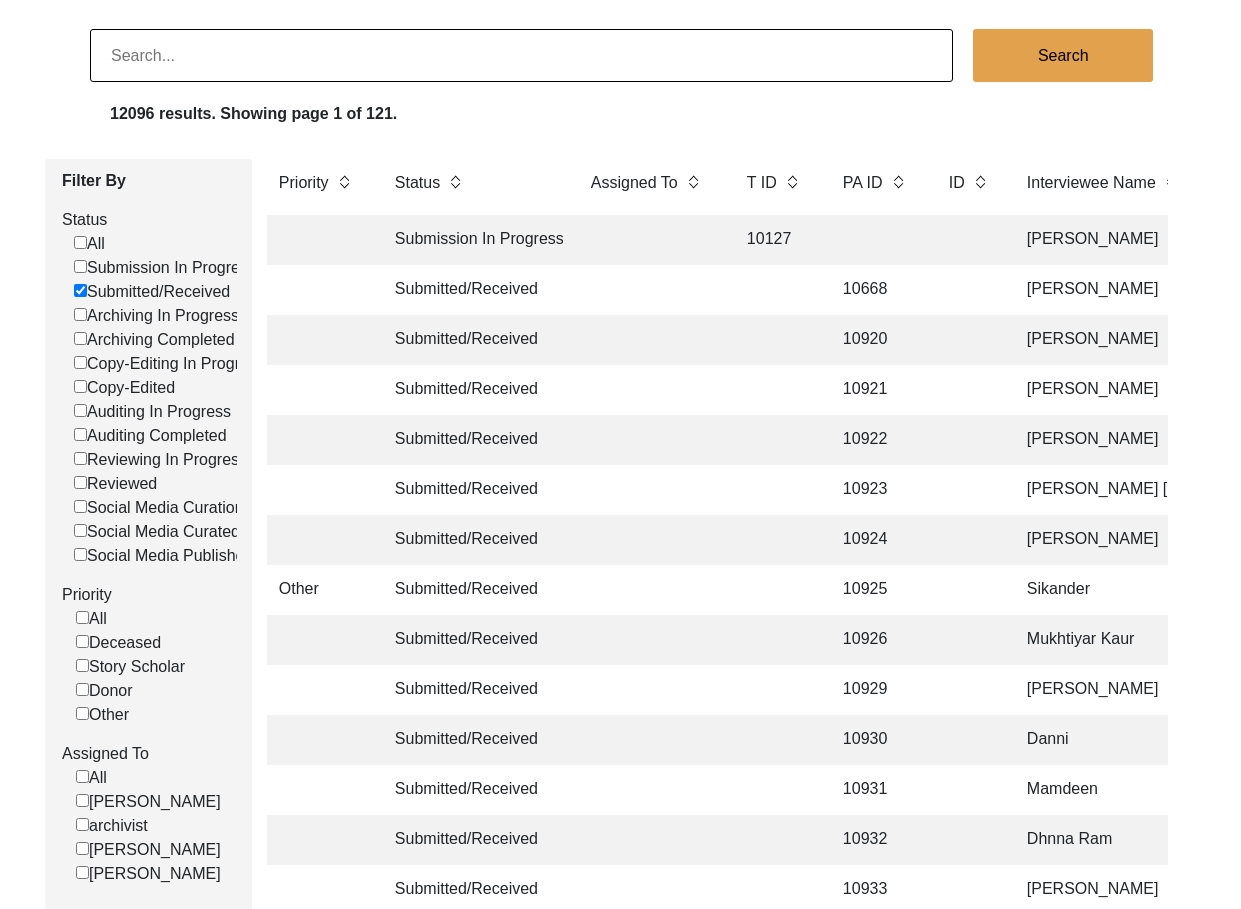 scroll, scrollTop: 0, scrollLeft: 0, axis: both 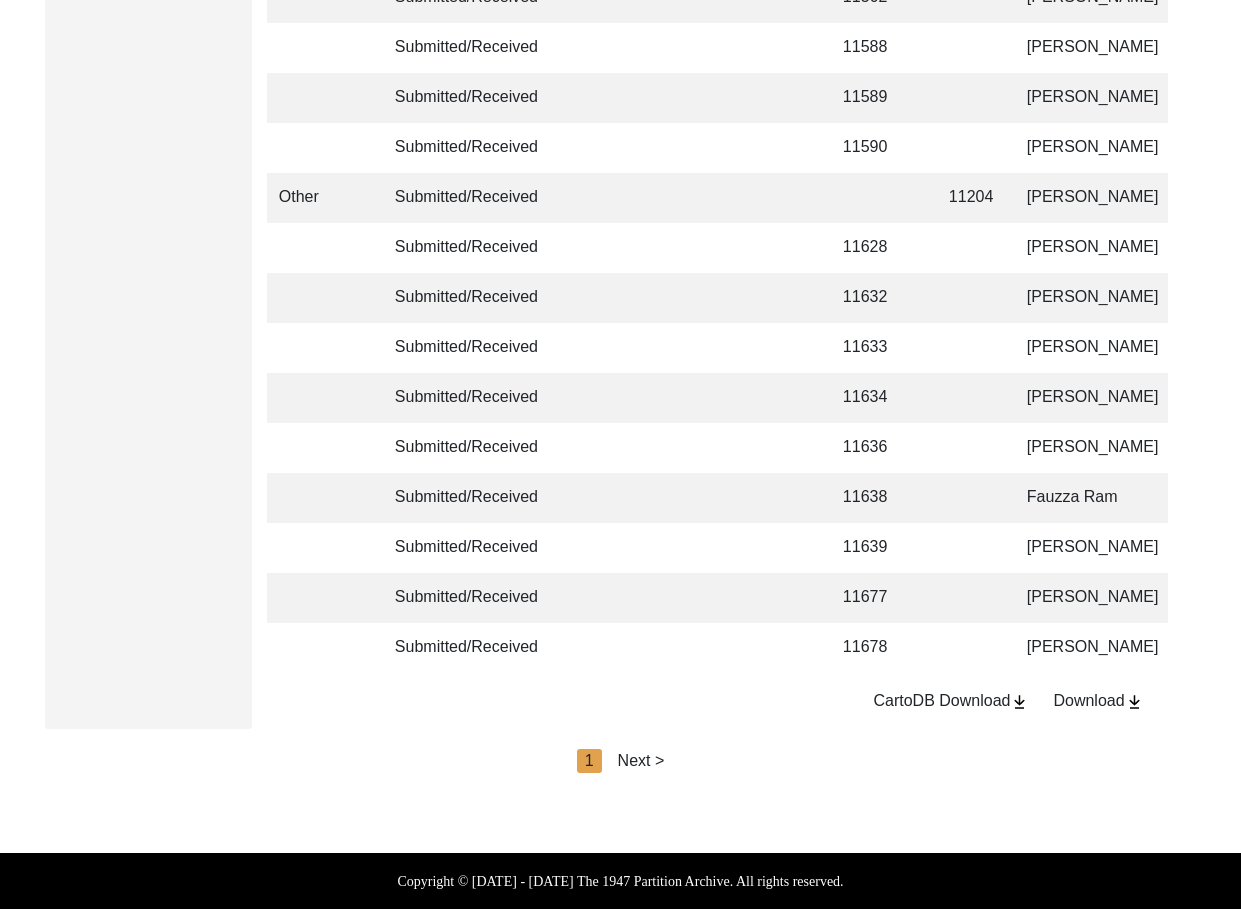 click on "Next >" 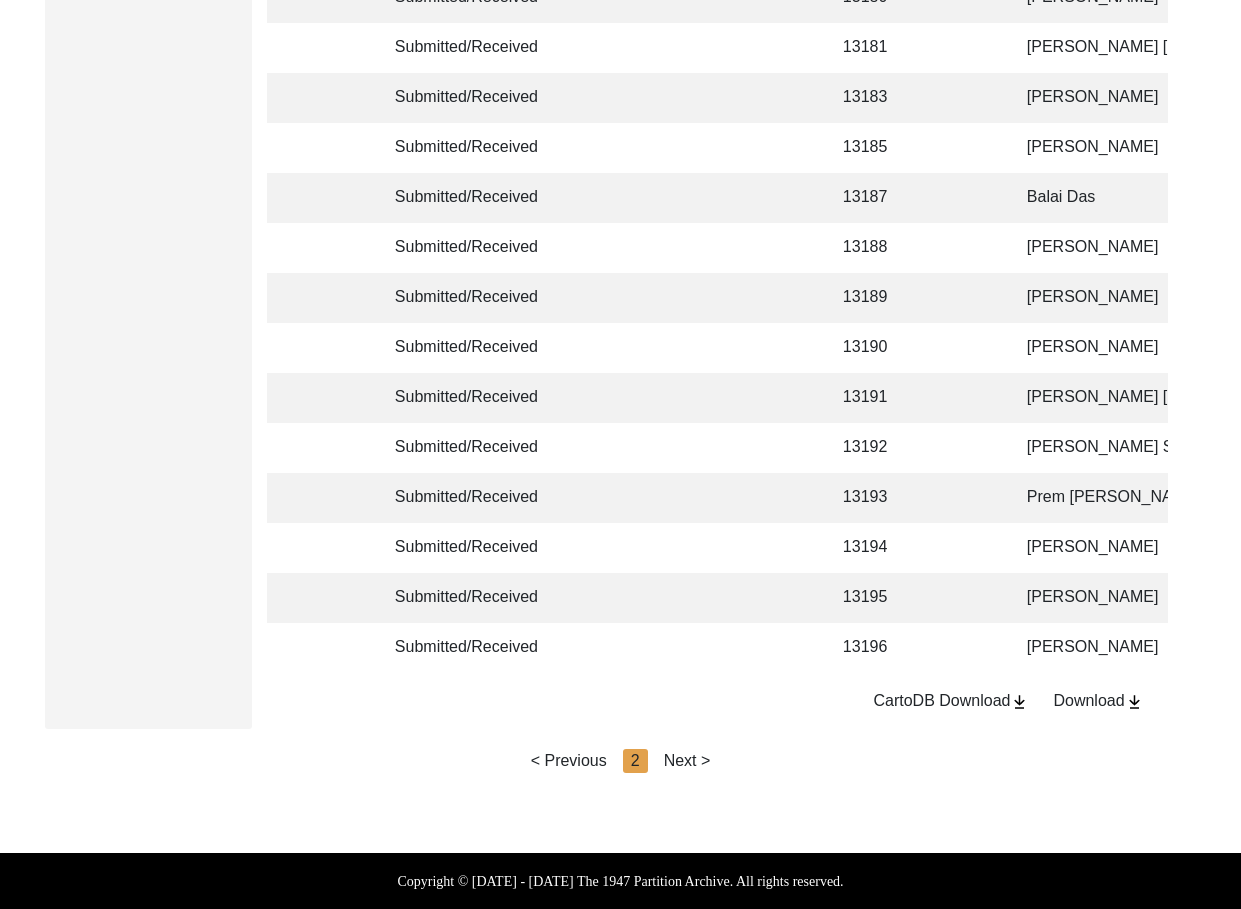 click on "Next >" 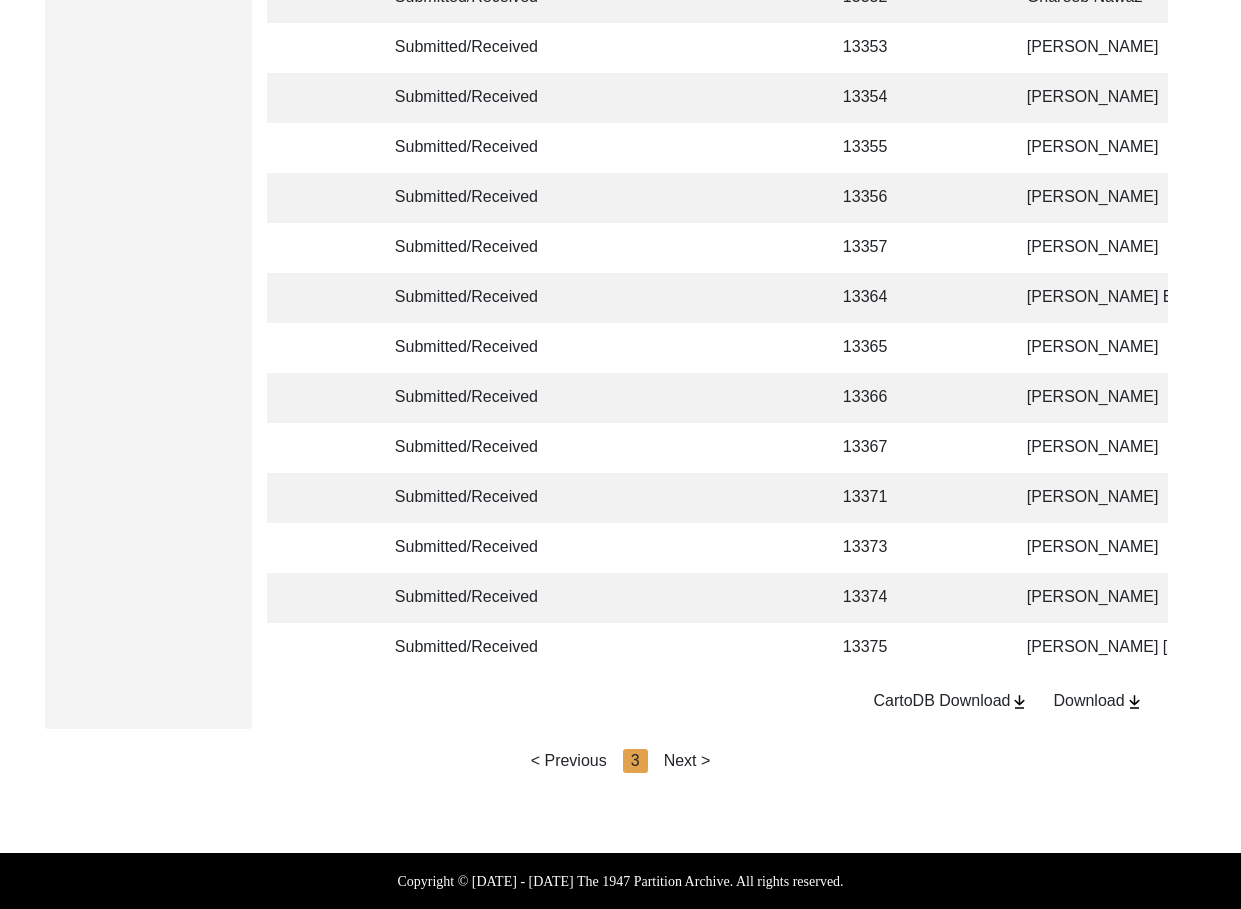 click on "Next >" 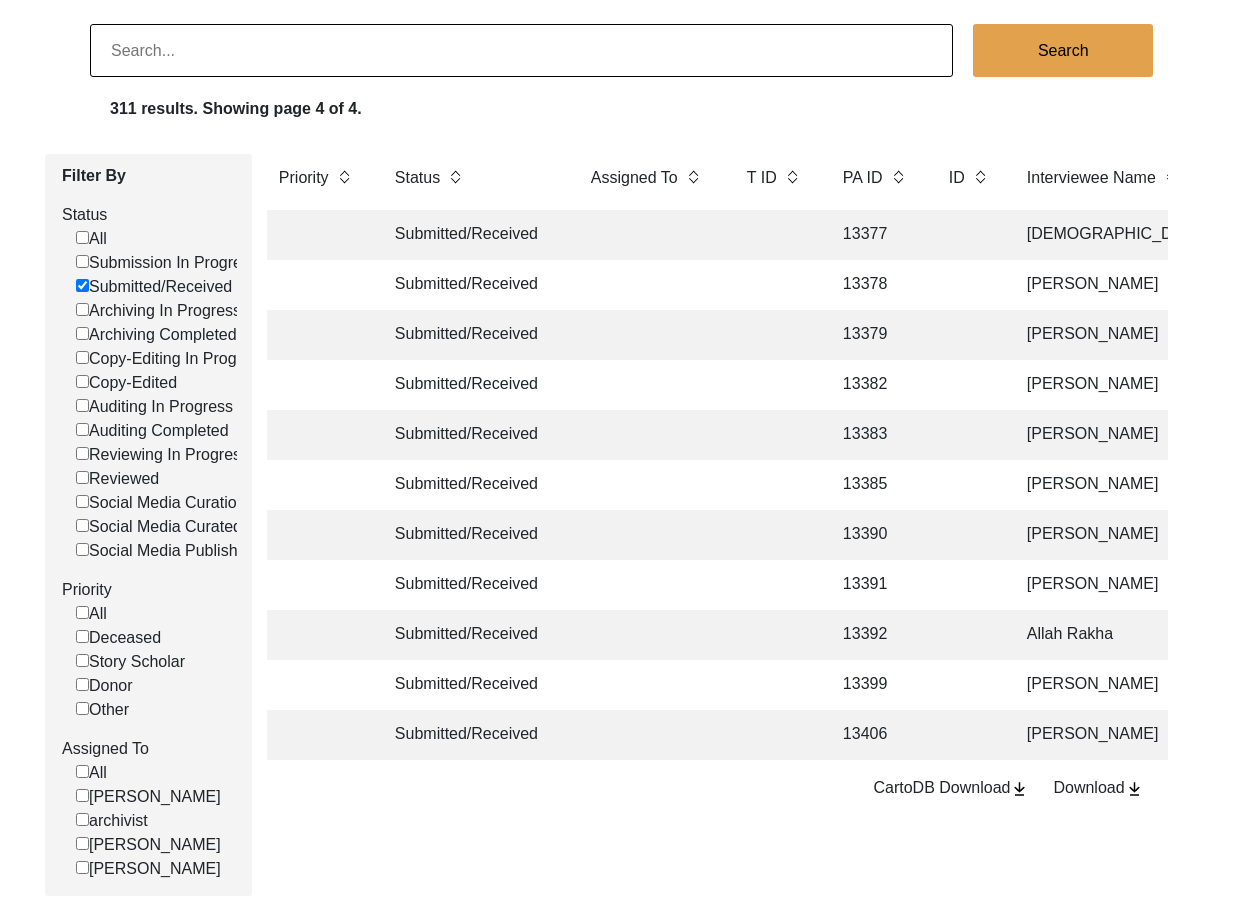 scroll, scrollTop: 114, scrollLeft: 0, axis: vertical 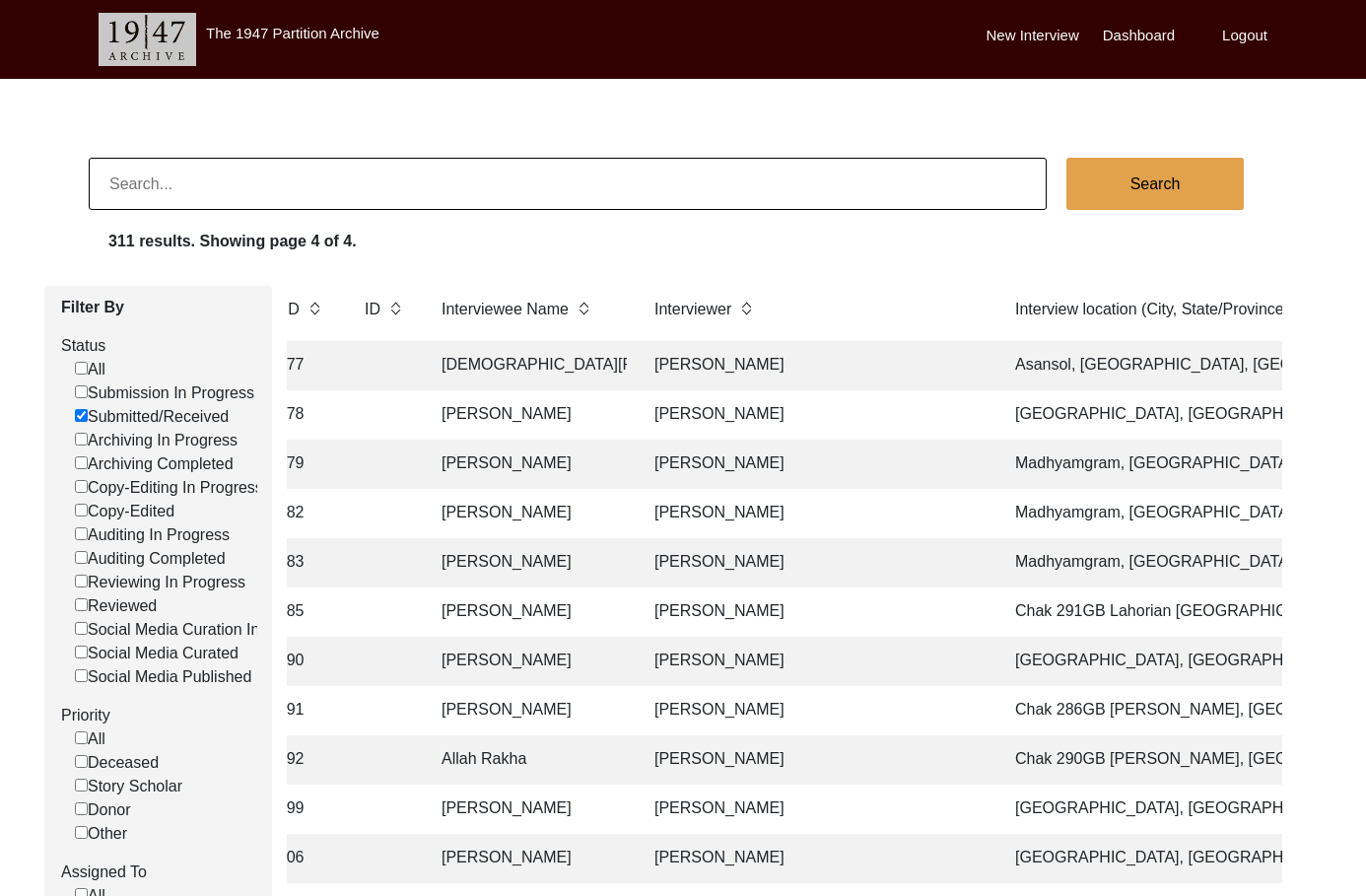 drag, startPoint x: 85, startPoint y: 417, endPoint x: 283, endPoint y: 378, distance: 201.80436 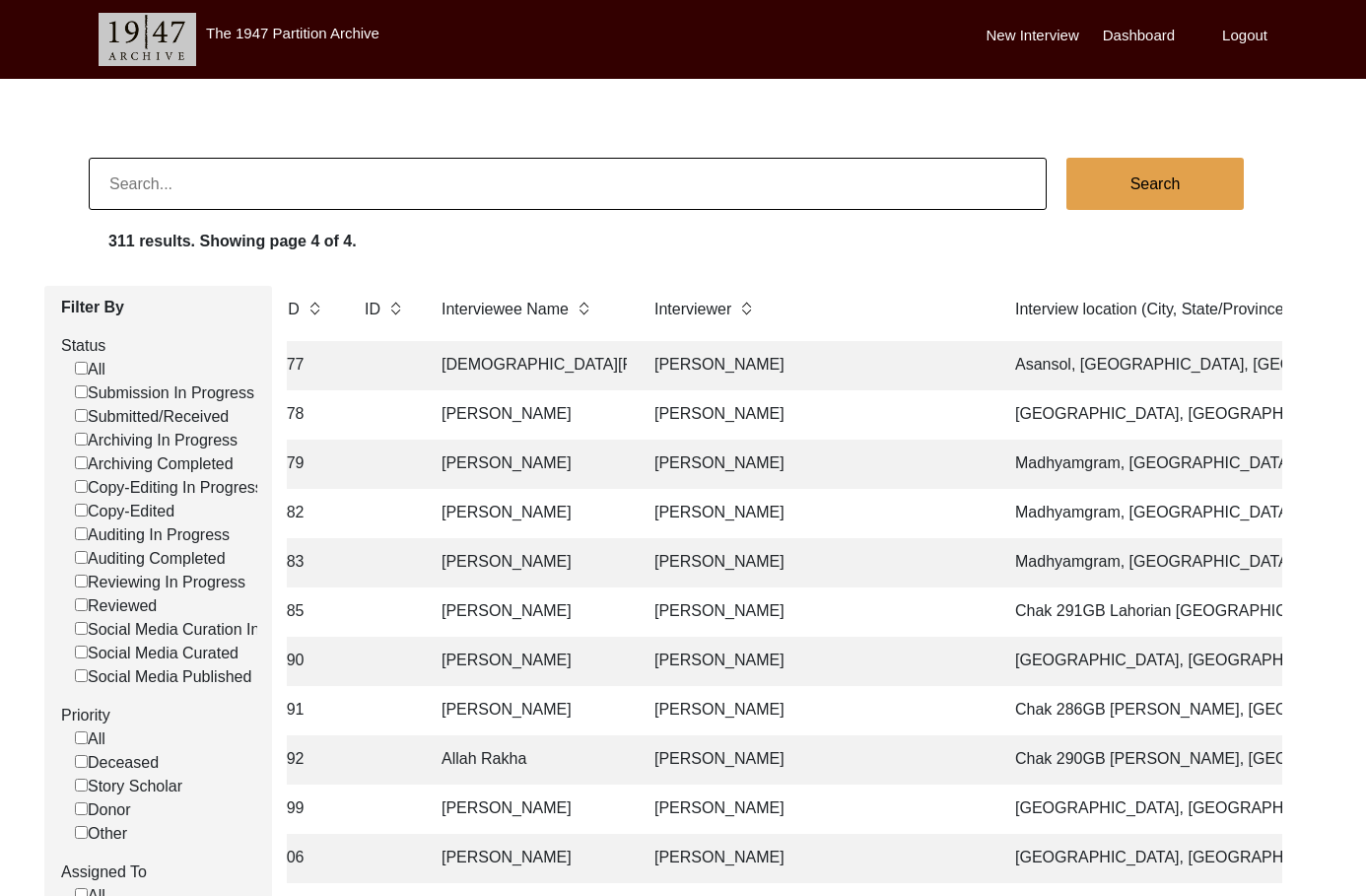 checkbox on "false" 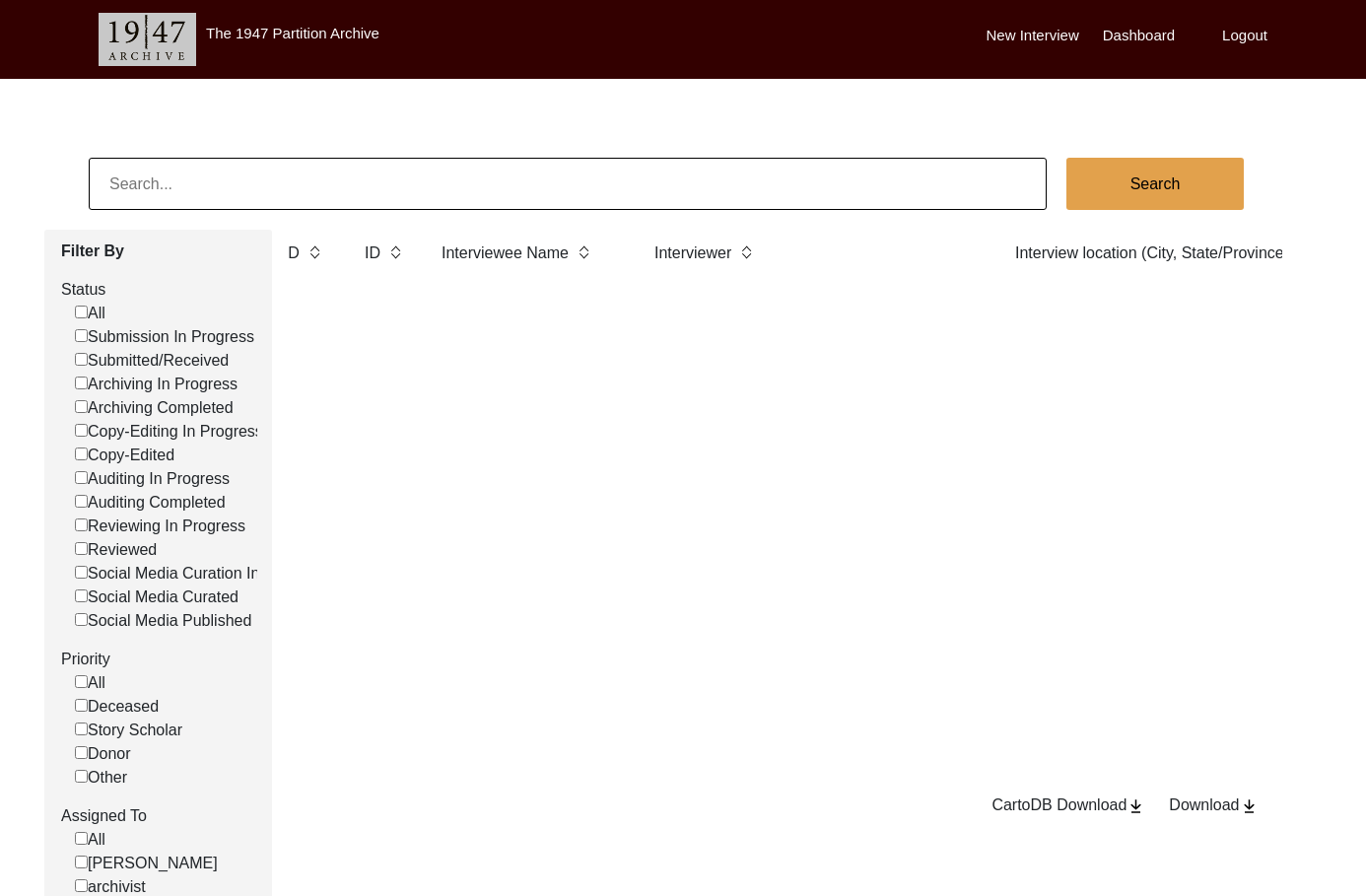 click 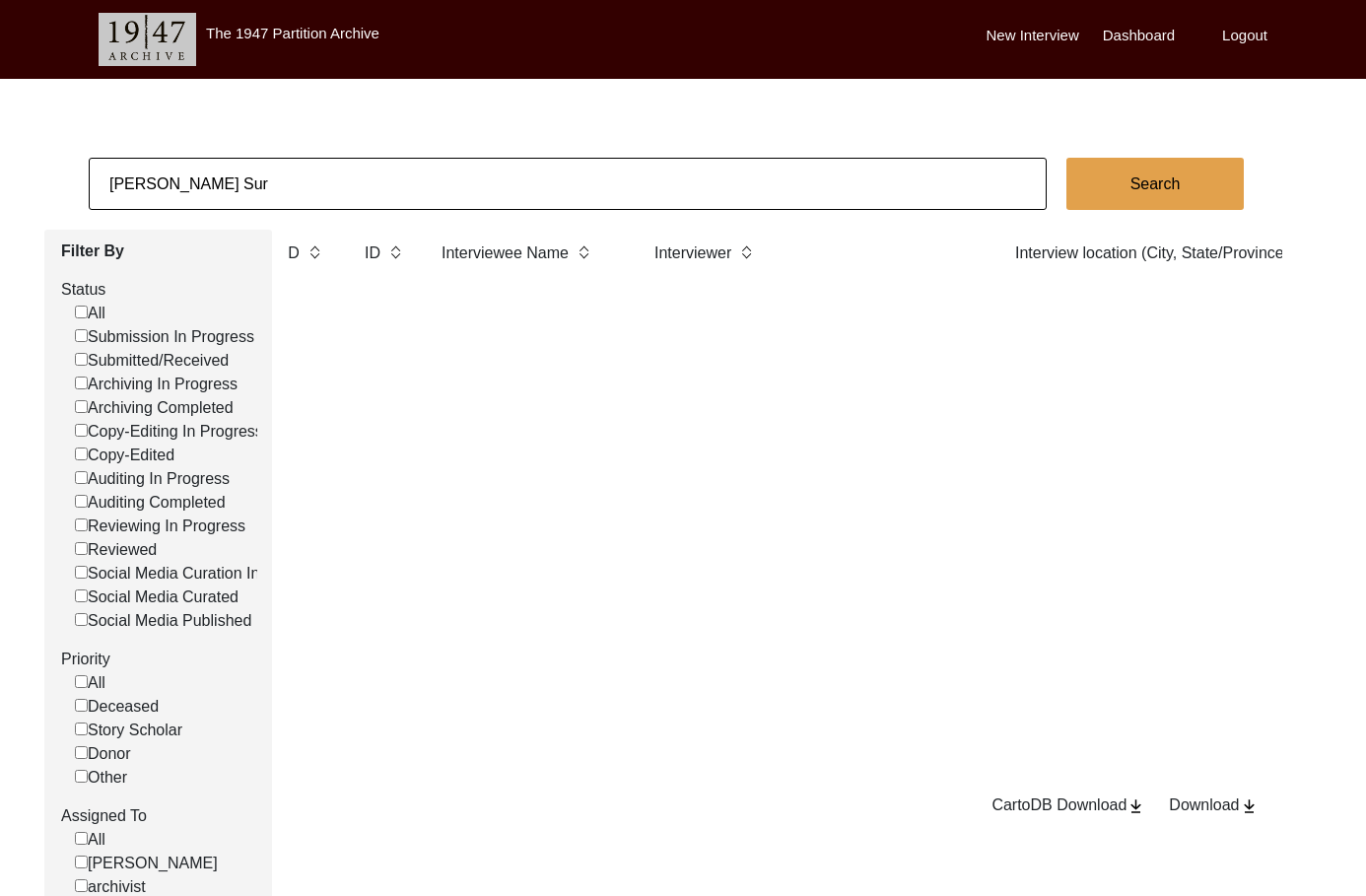 type on "[PERSON_NAME] Sur" 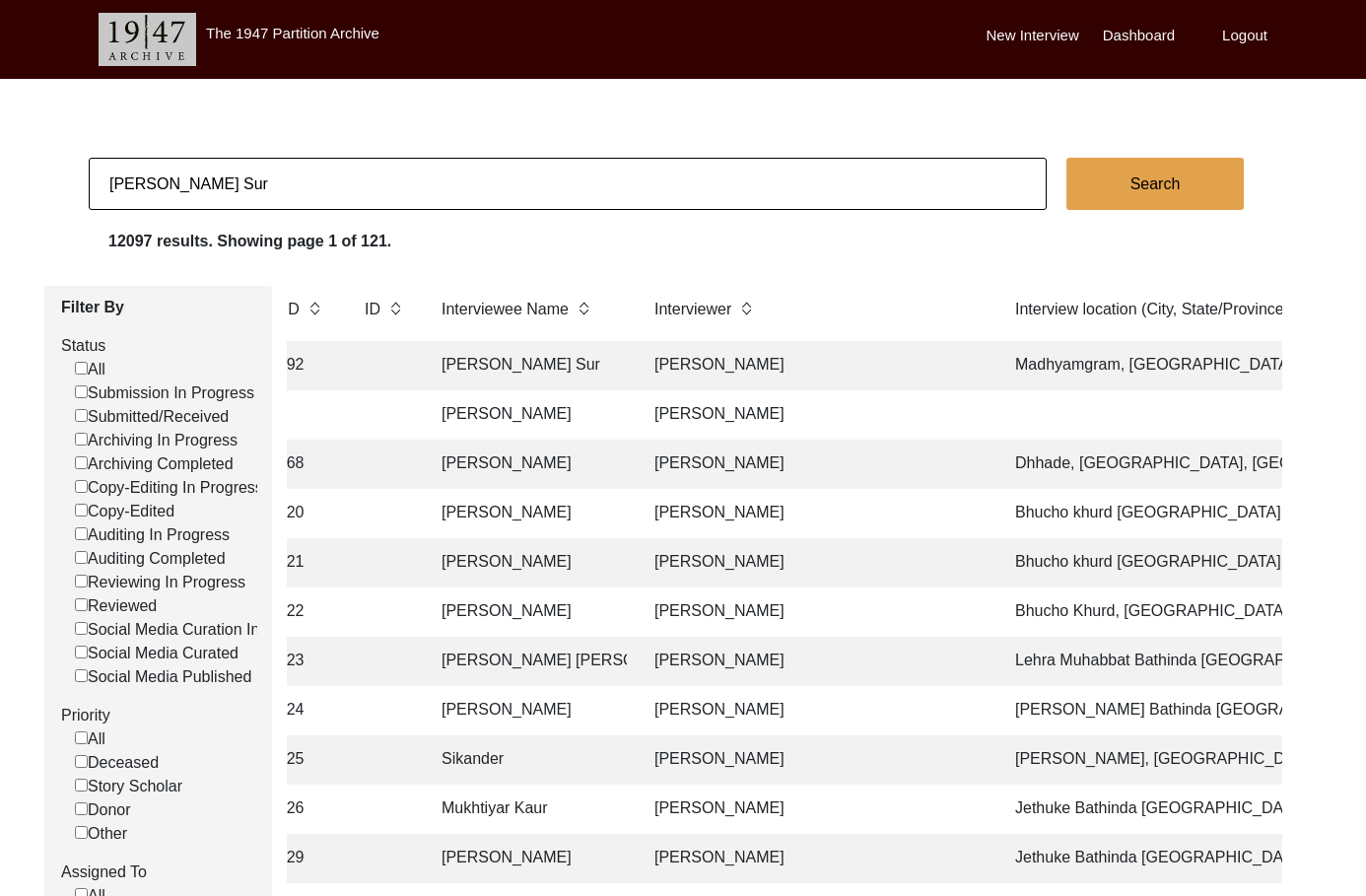 click on "[PERSON_NAME]" 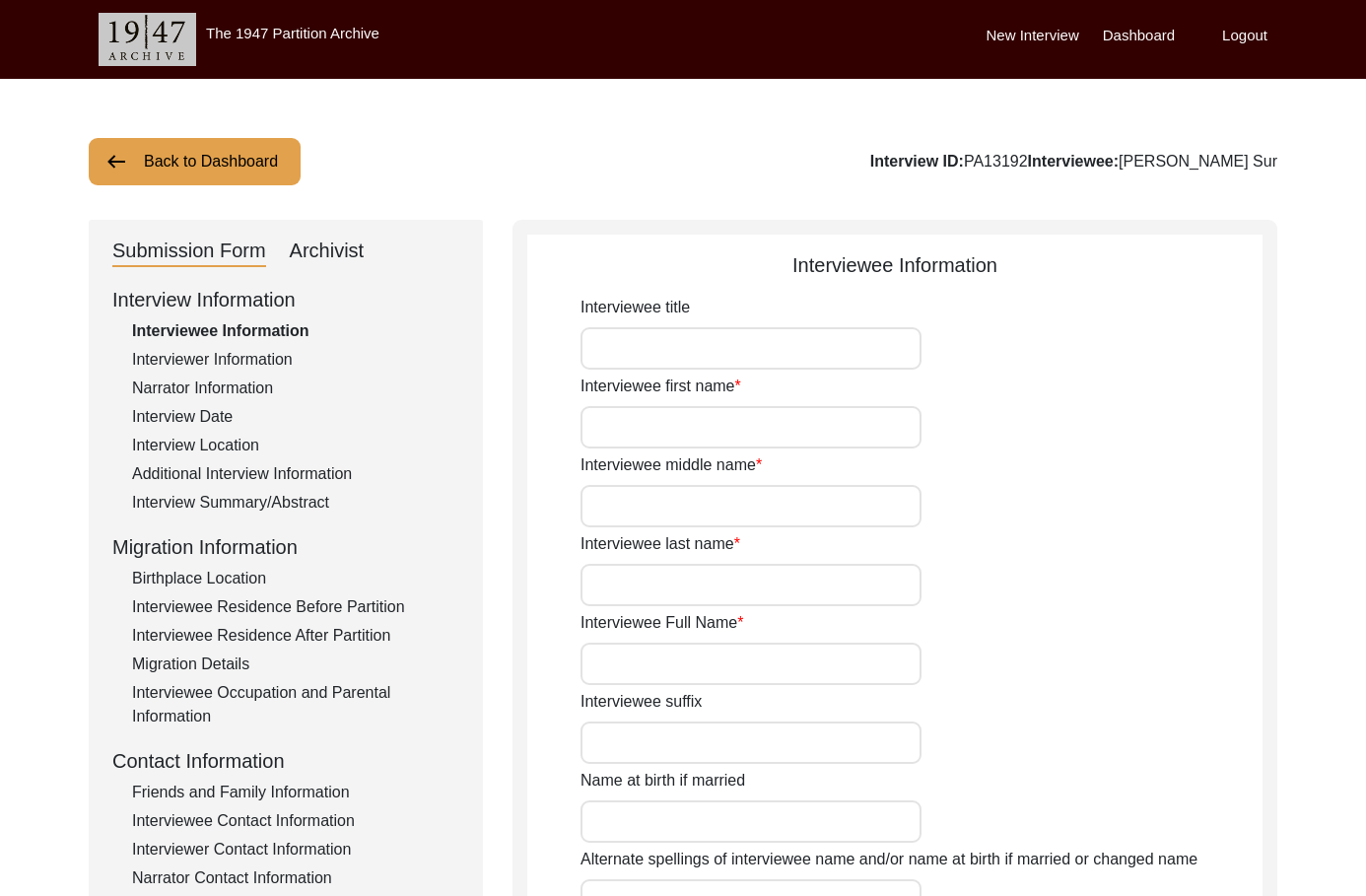 type on "Asahalata" 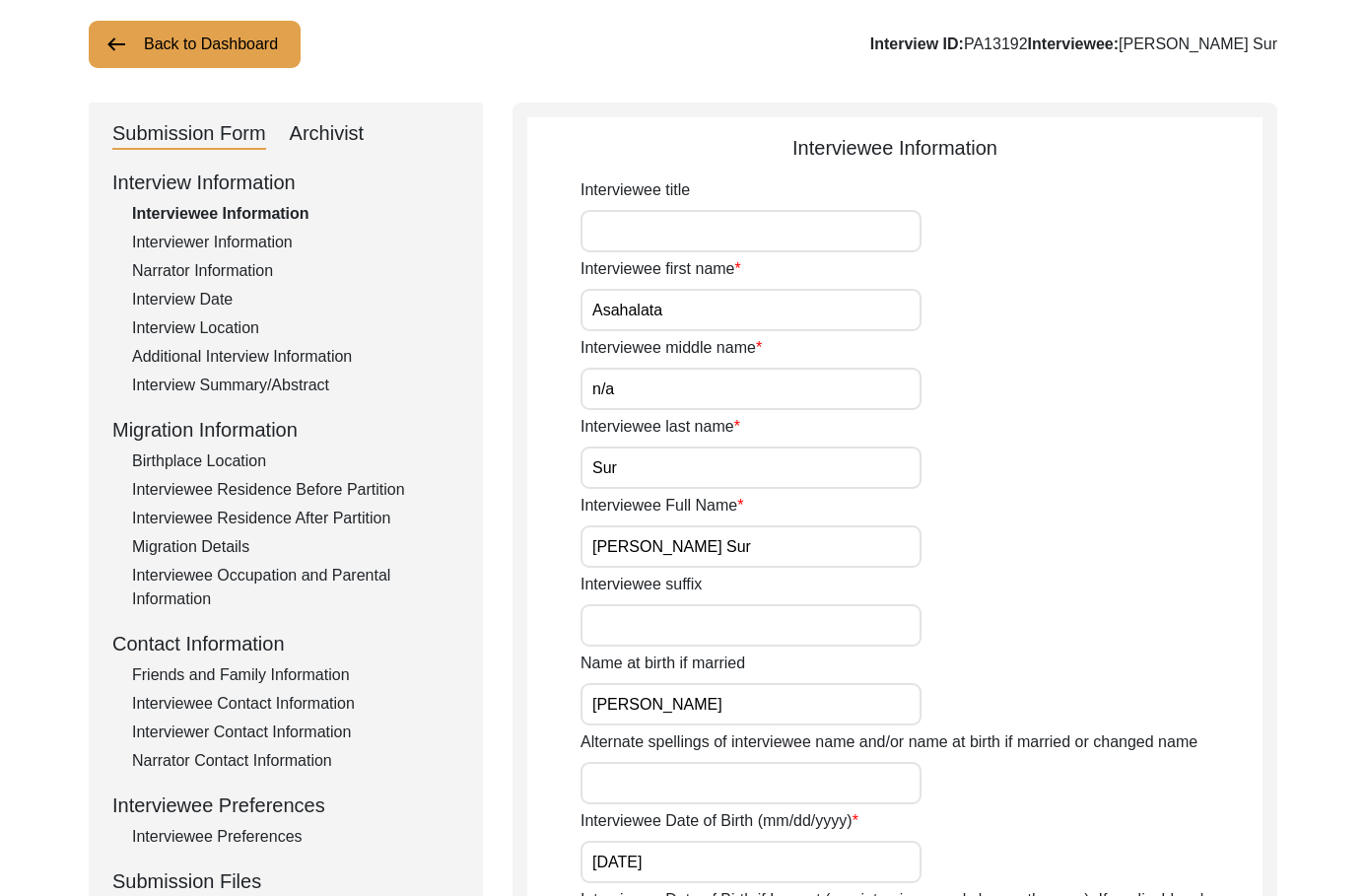 scroll, scrollTop: 114, scrollLeft: 0, axis: vertical 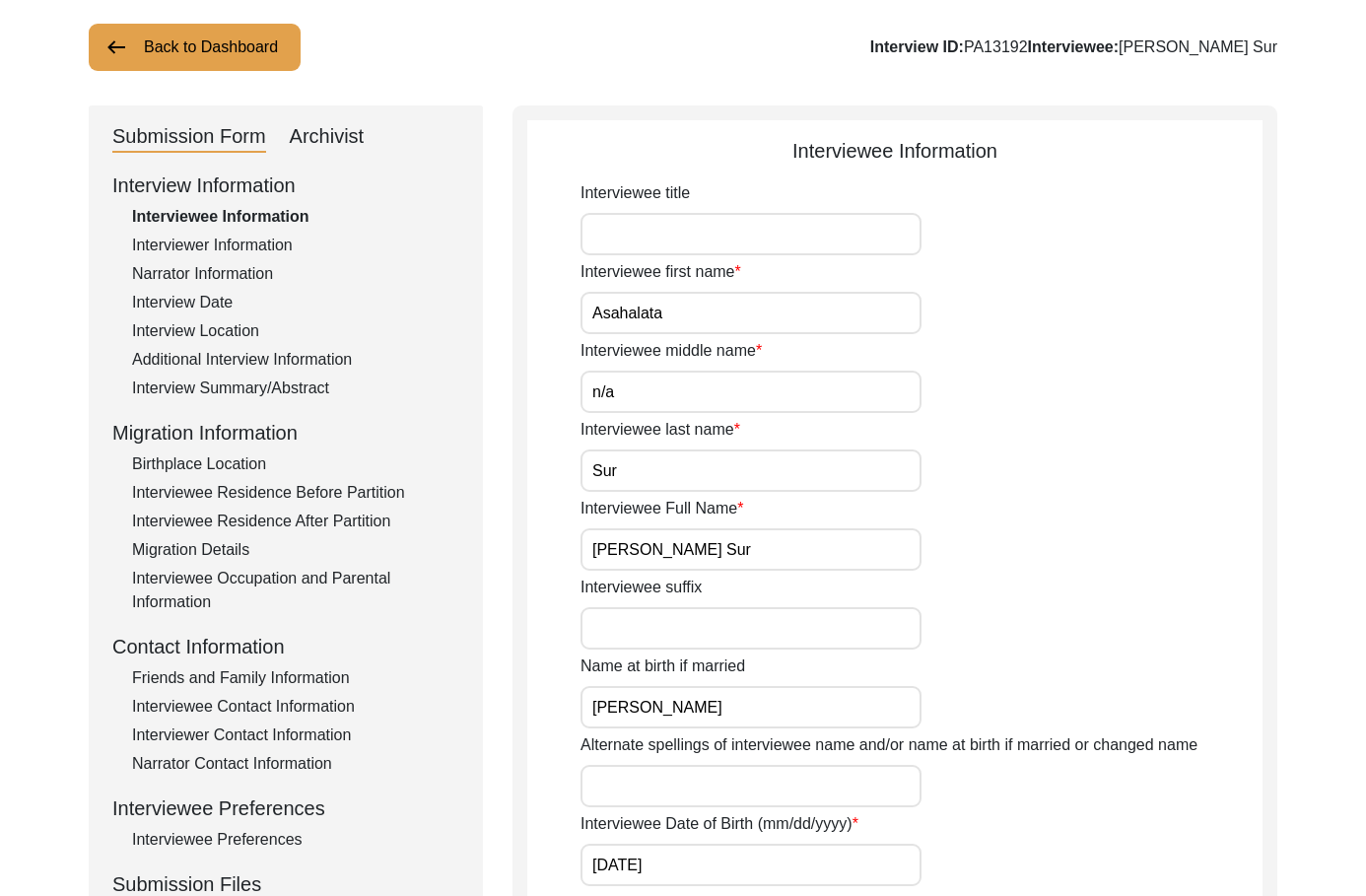 drag, startPoint x: 211, startPoint y: 302, endPoint x: 246, endPoint y: 298, distance: 35.22783 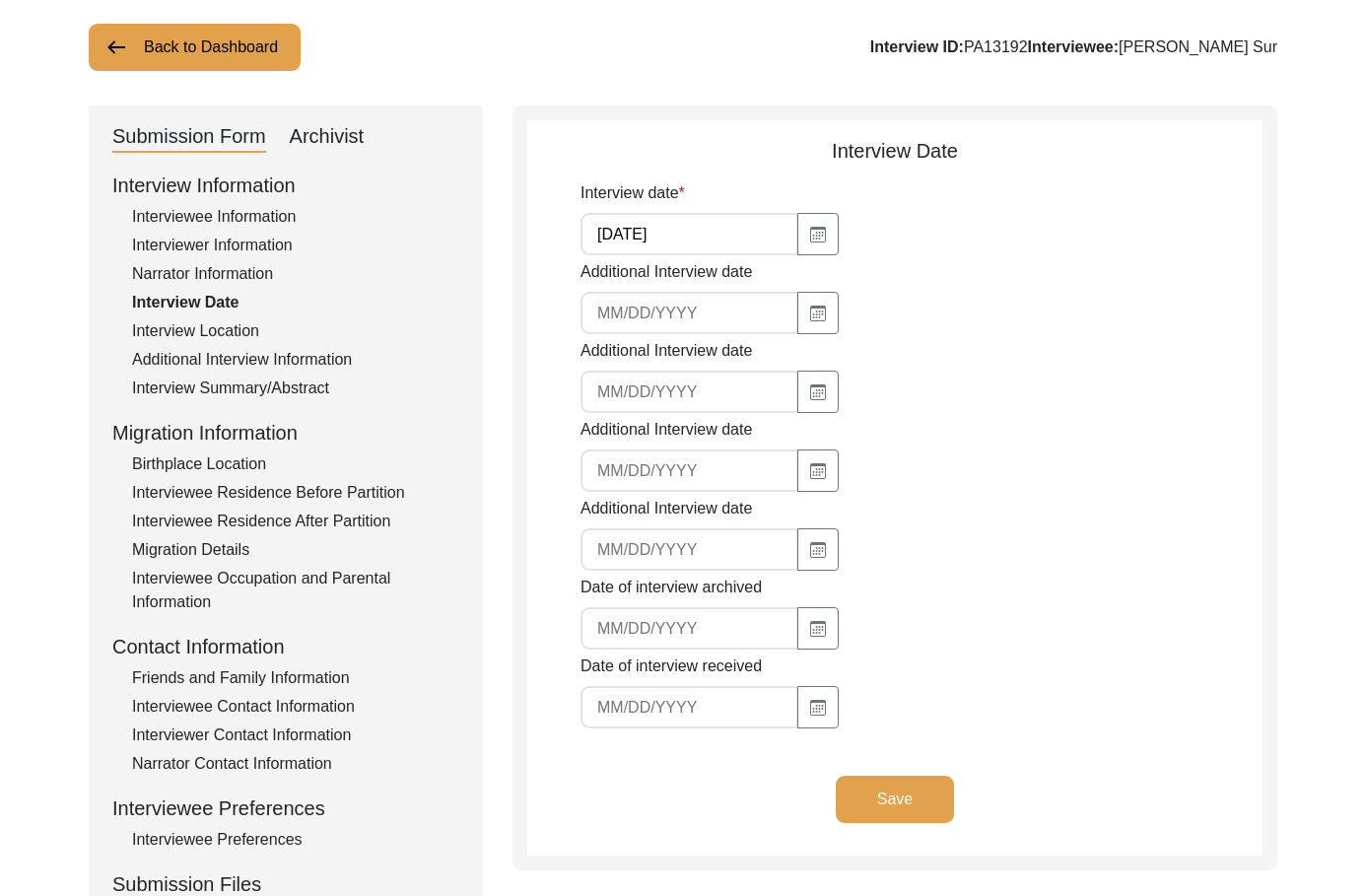 click on "[DATE]" 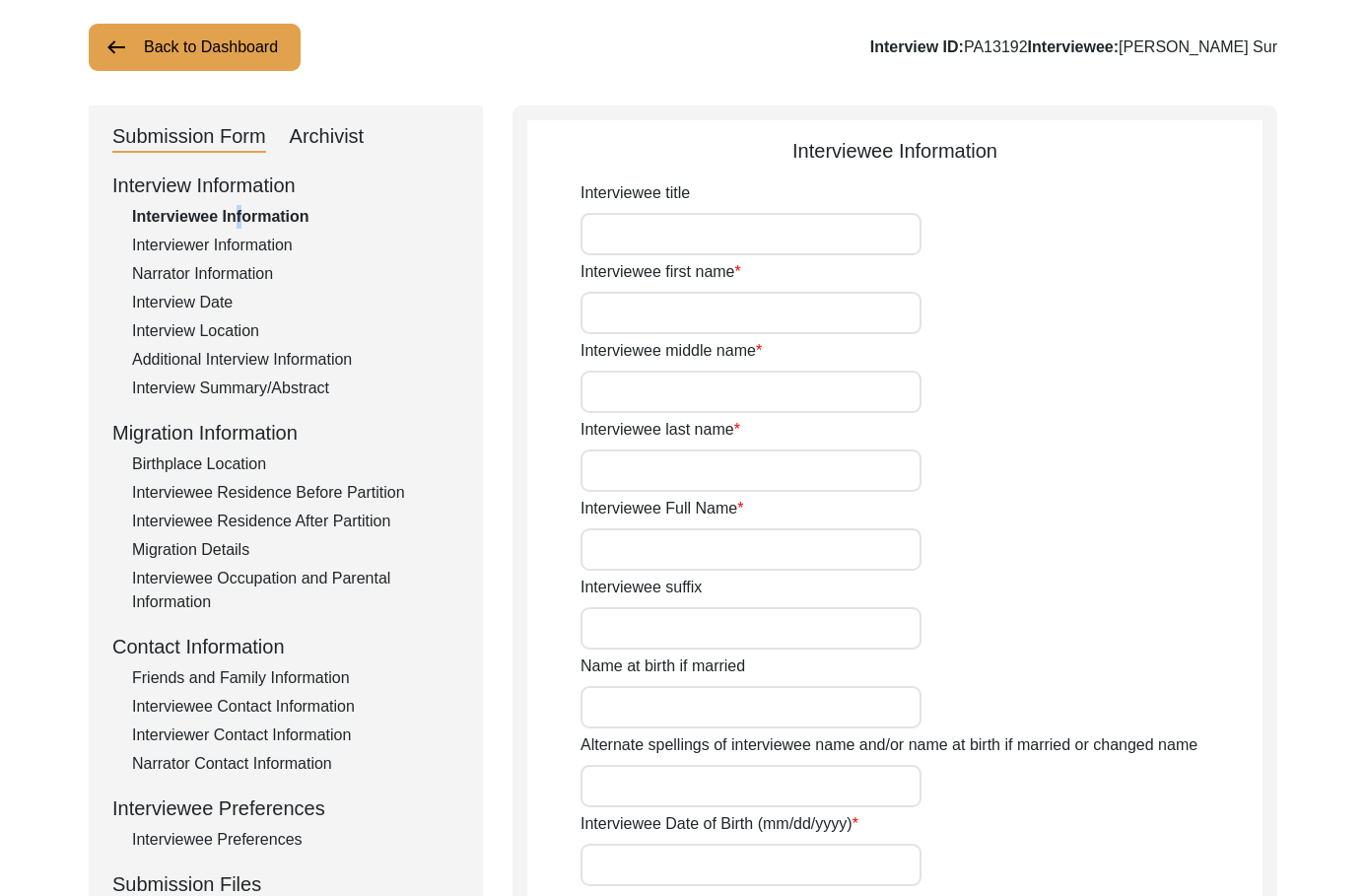 type on "Asahalata" 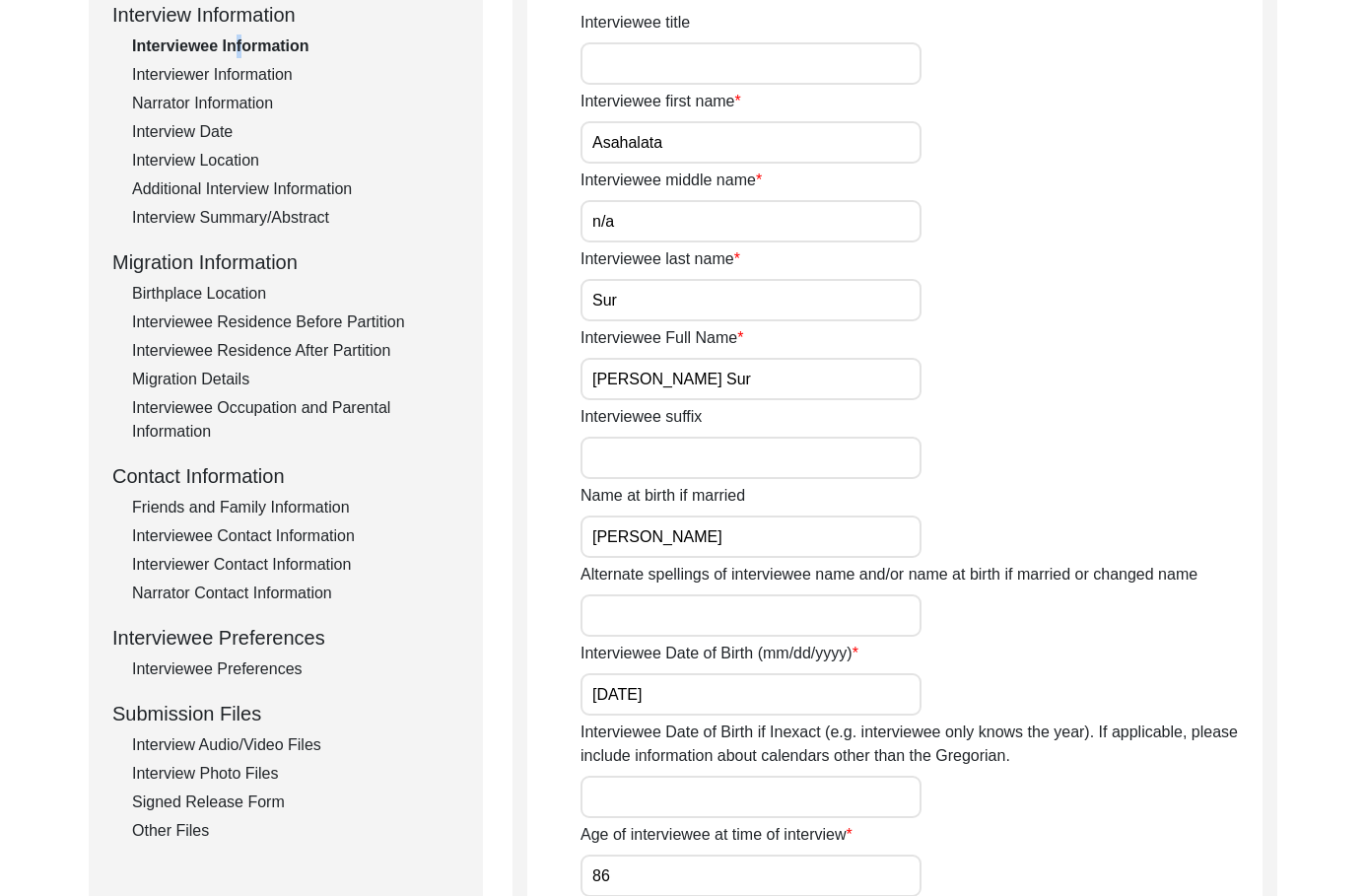 scroll, scrollTop: 271, scrollLeft: 0, axis: vertical 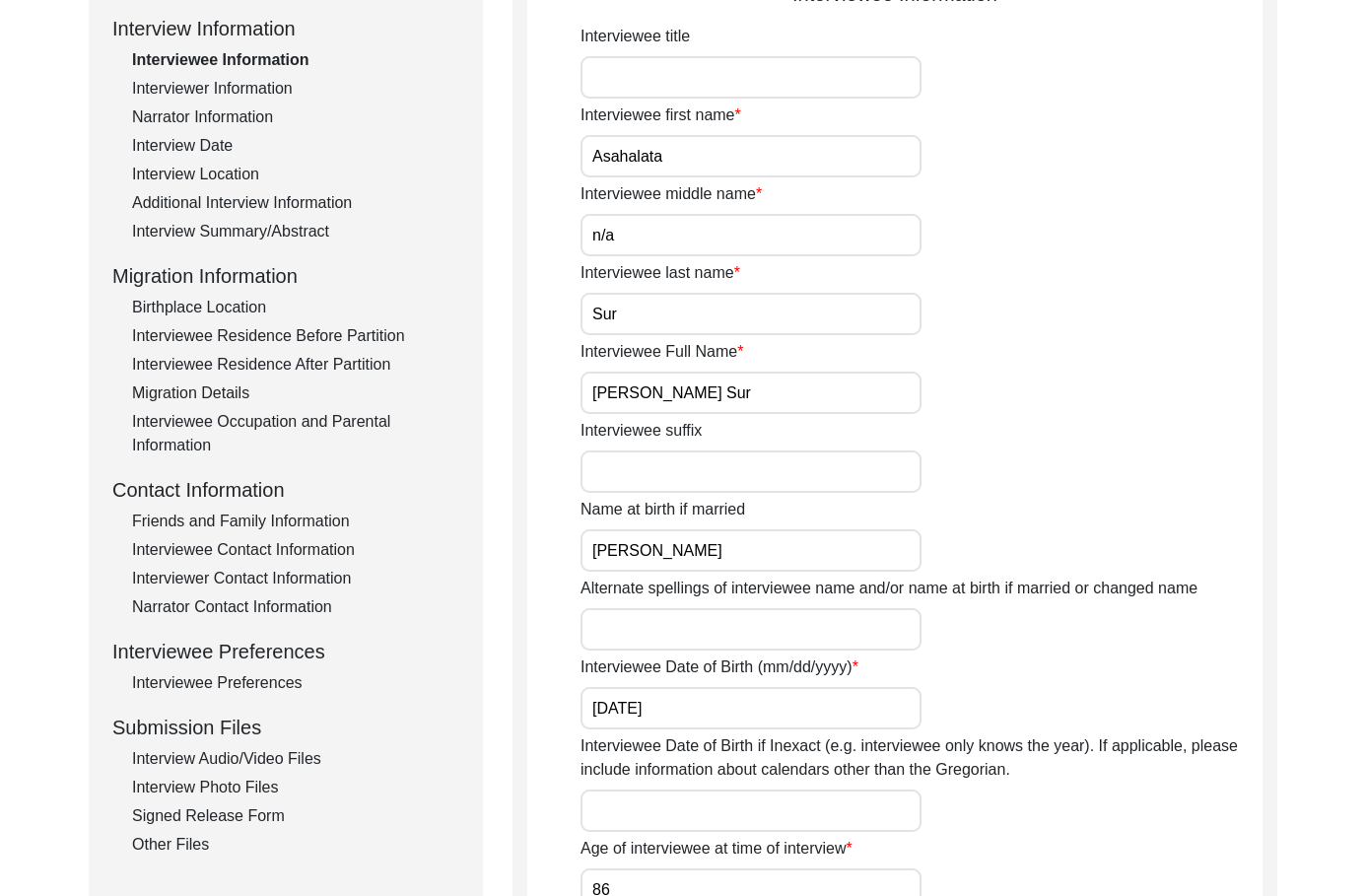 click on "Interview Information   Interviewee Information   Interviewer Information   Narrator Information   Interview Date   Interview Location   Additional Interview Information   Interview Summary/Abstract   Migration Information   Birthplace Location   Interviewee Residence Before Partition   Interviewee Residence After Partition   Migration Details   Interviewee Occupation and Parental Information   Contact Information   Friends and Family Information   Interviewee Contact Information   Interviewer Contact Information   Narrator Contact Information   Interviewee Preferences   Interviewee Preferences   Submission Files   Interview Audio/Video Files   Interview Photo Files   Signed Release Form   Other Files" 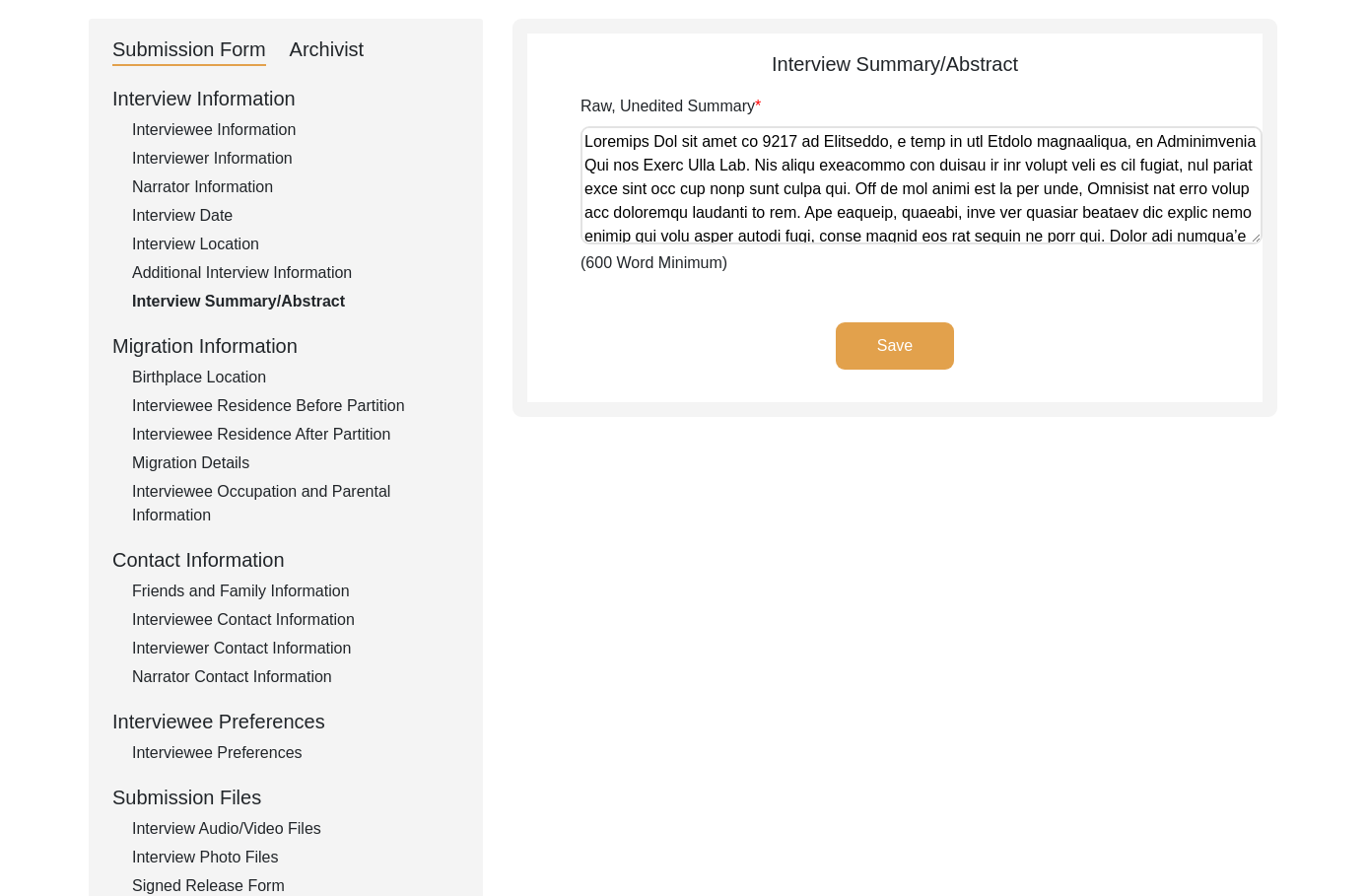 scroll, scrollTop: 195, scrollLeft: 0, axis: vertical 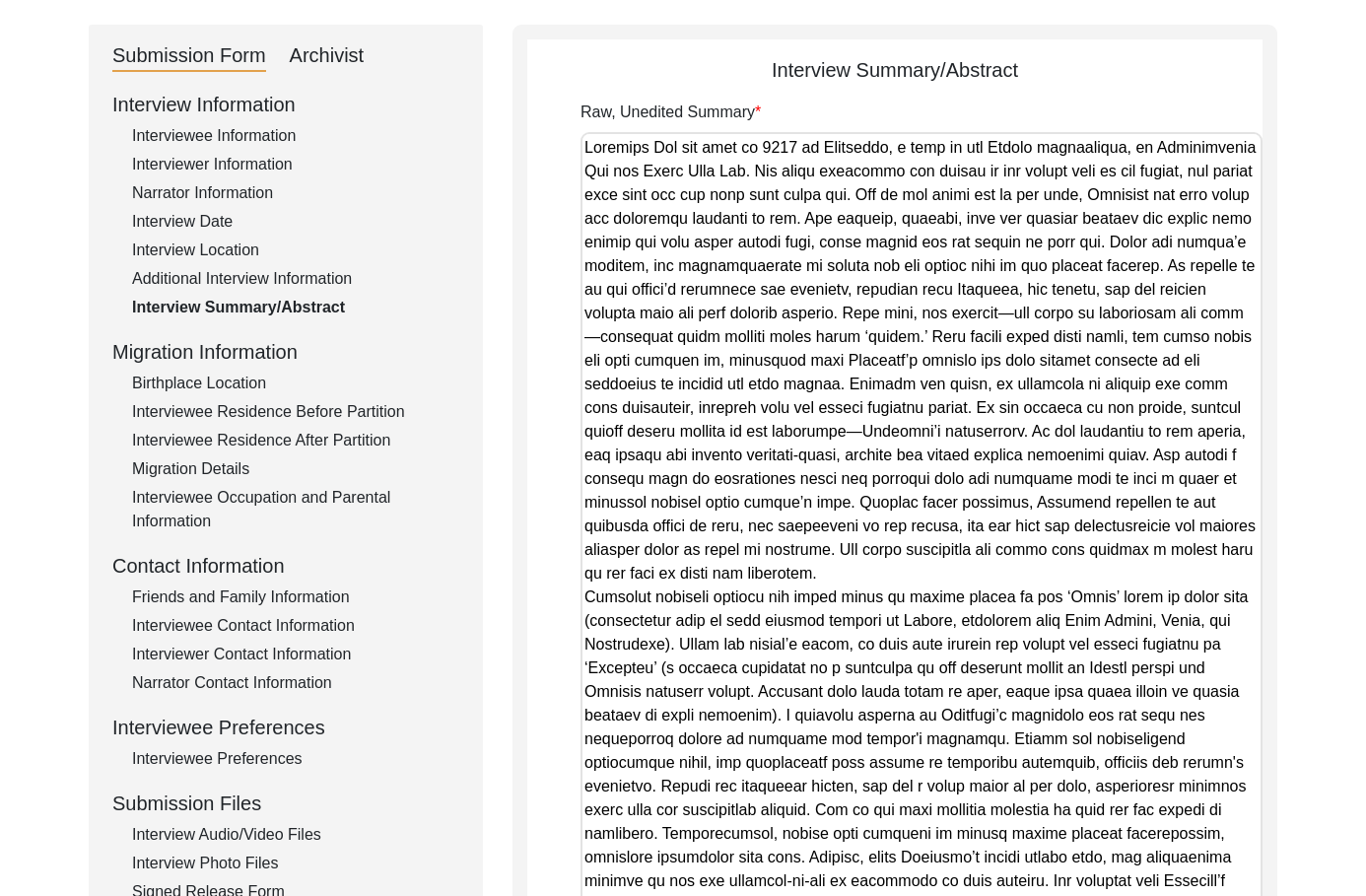 drag, startPoint x: 1257, startPoint y: 245, endPoint x: 1164, endPoint y: 955, distance: 716.06494 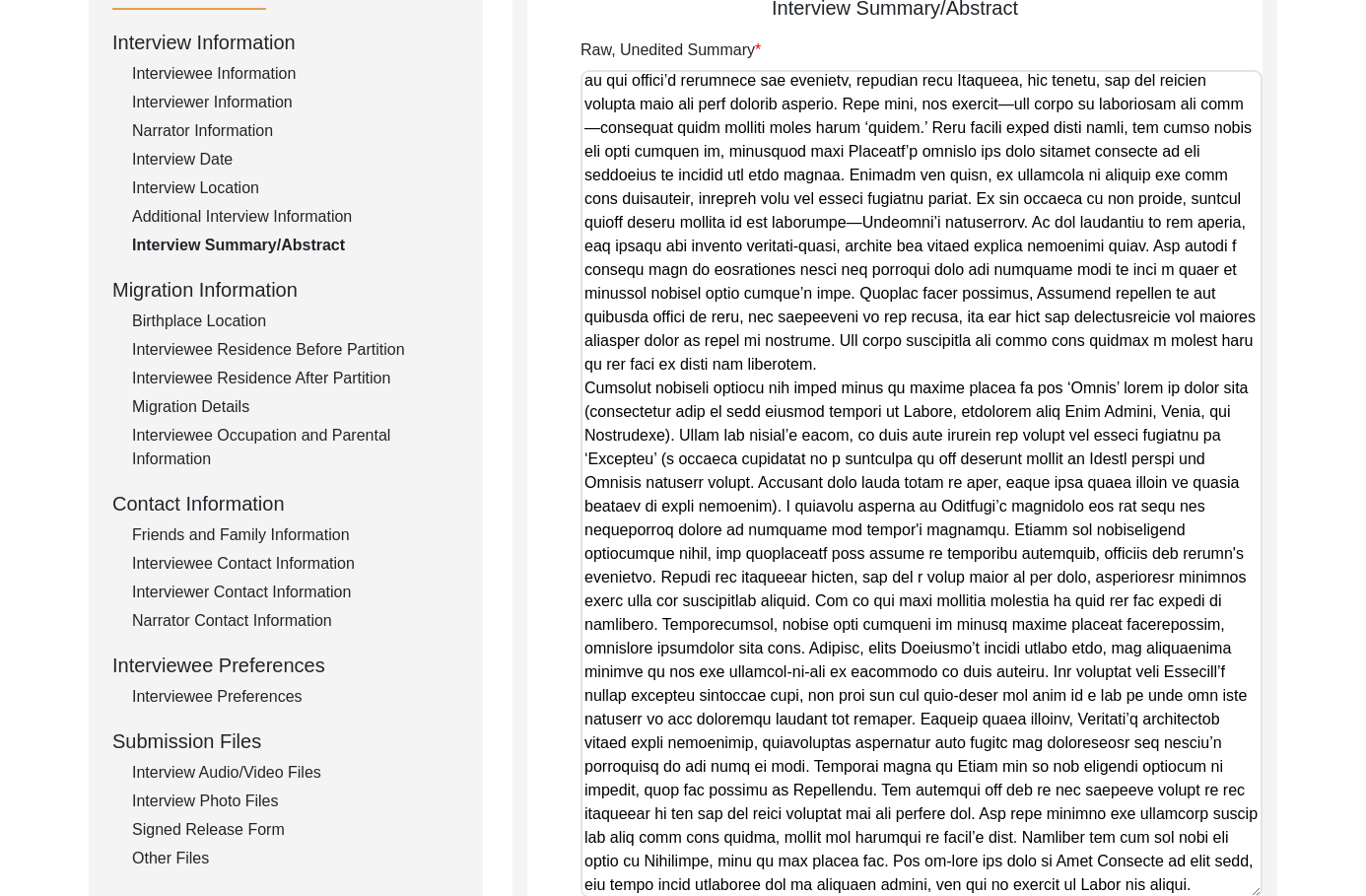 scroll, scrollTop: 244, scrollLeft: 0, axis: vertical 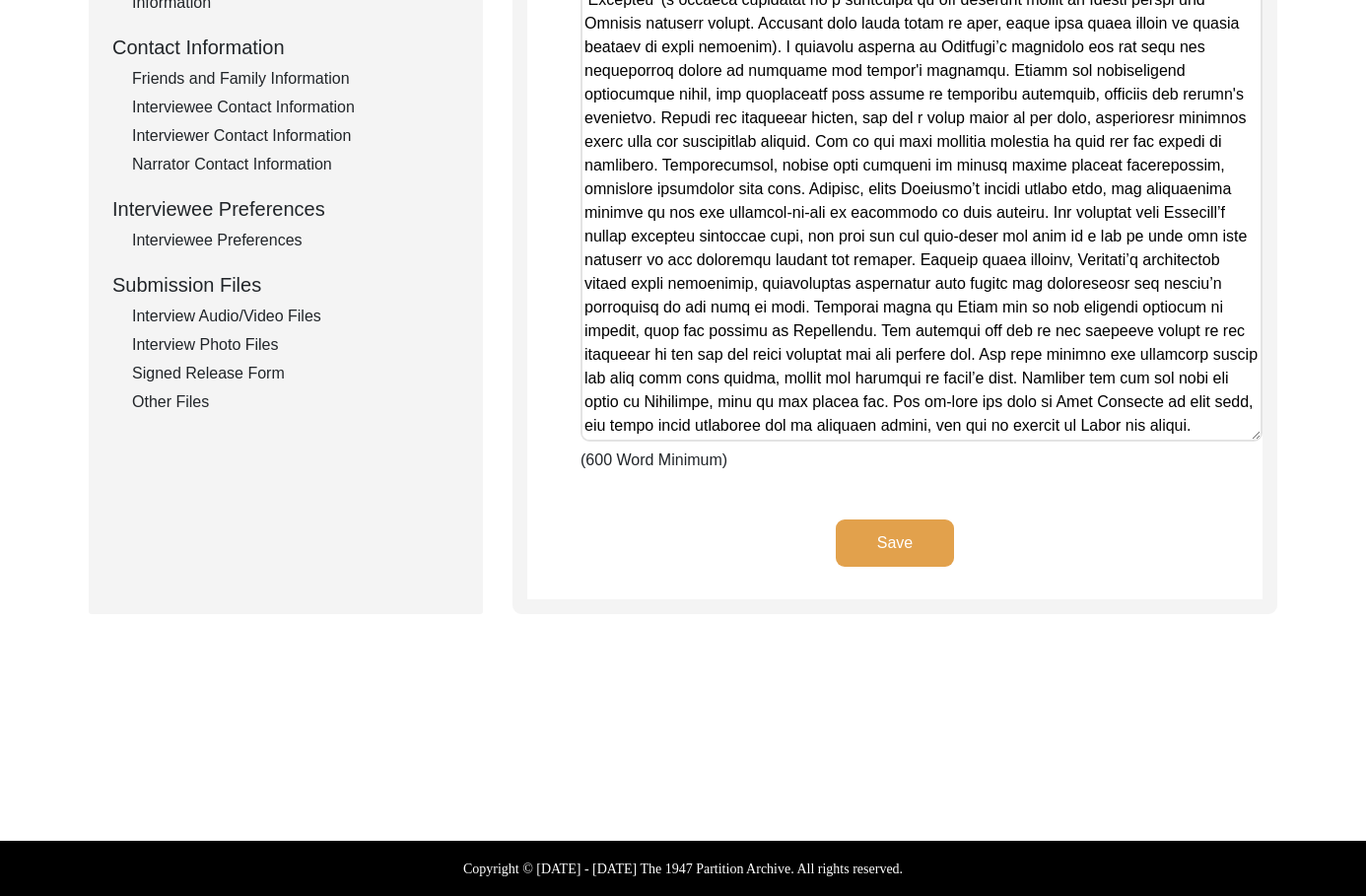 drag, startPoint x: 624, startPoint y: 199, endPoint x: 808, endPoint y: 359, distance: 243.83601 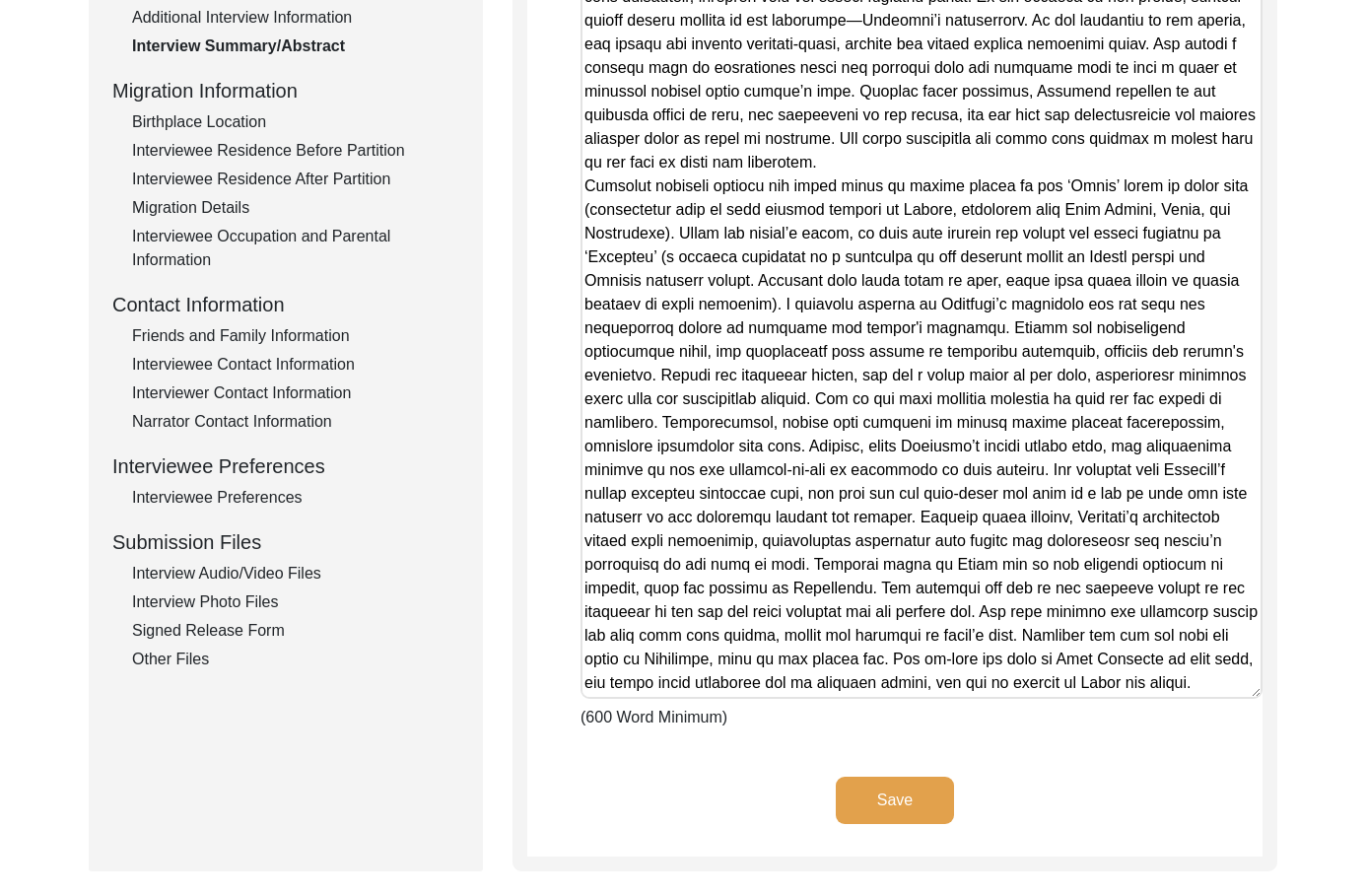 scroll, scrollTop: 0, scrollLeft: 0, axis: both 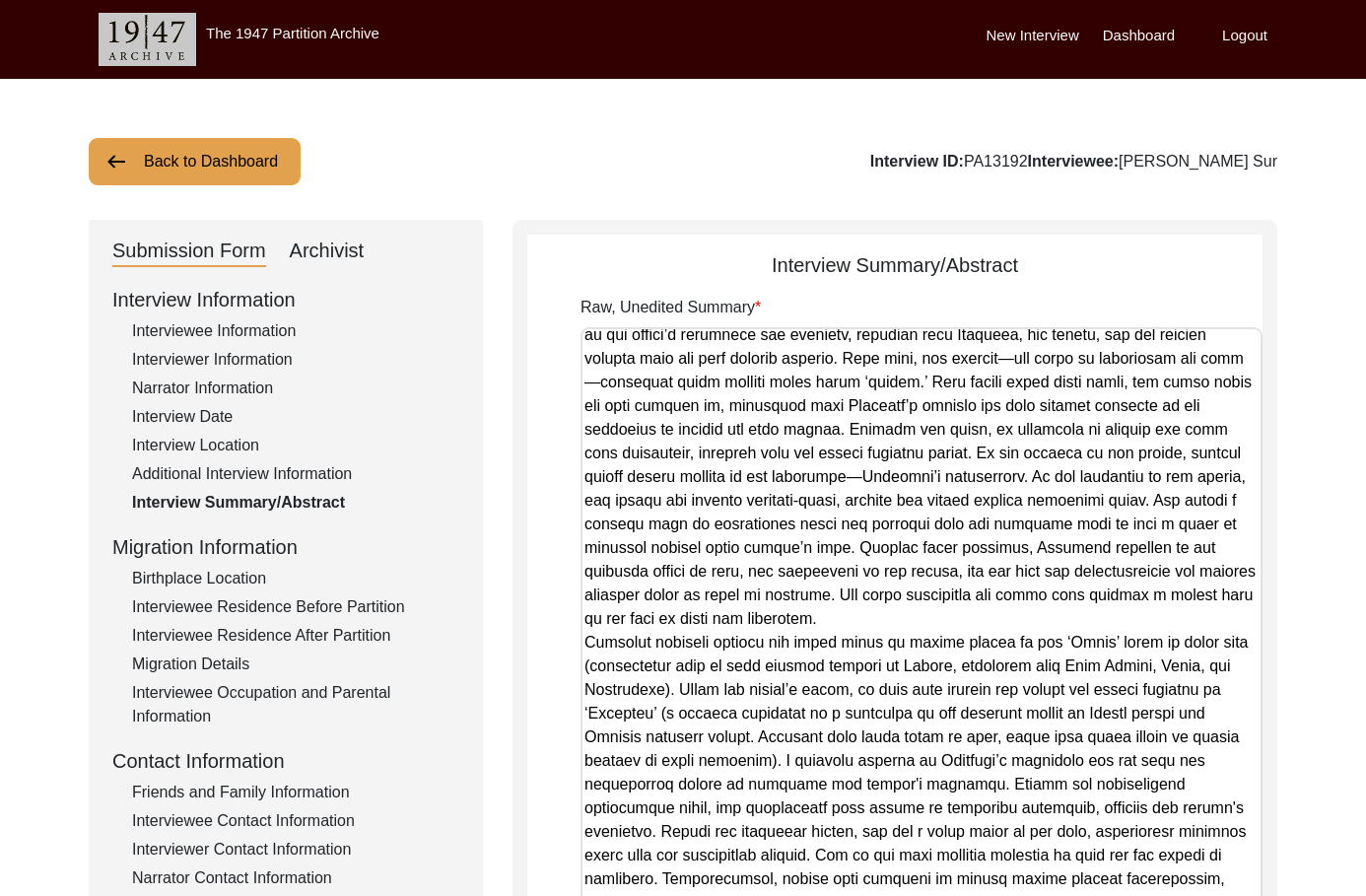click on "Archivist" 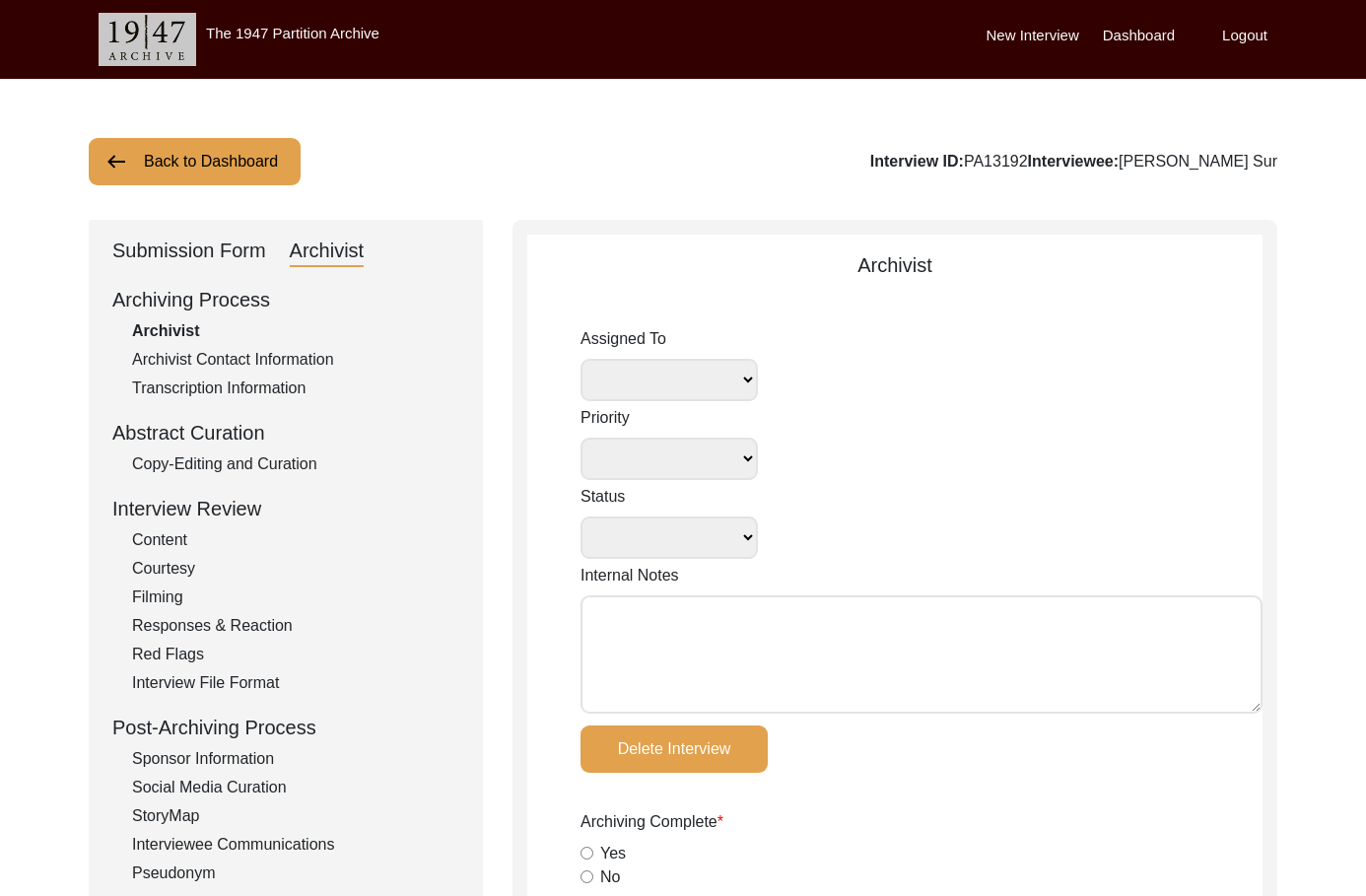select 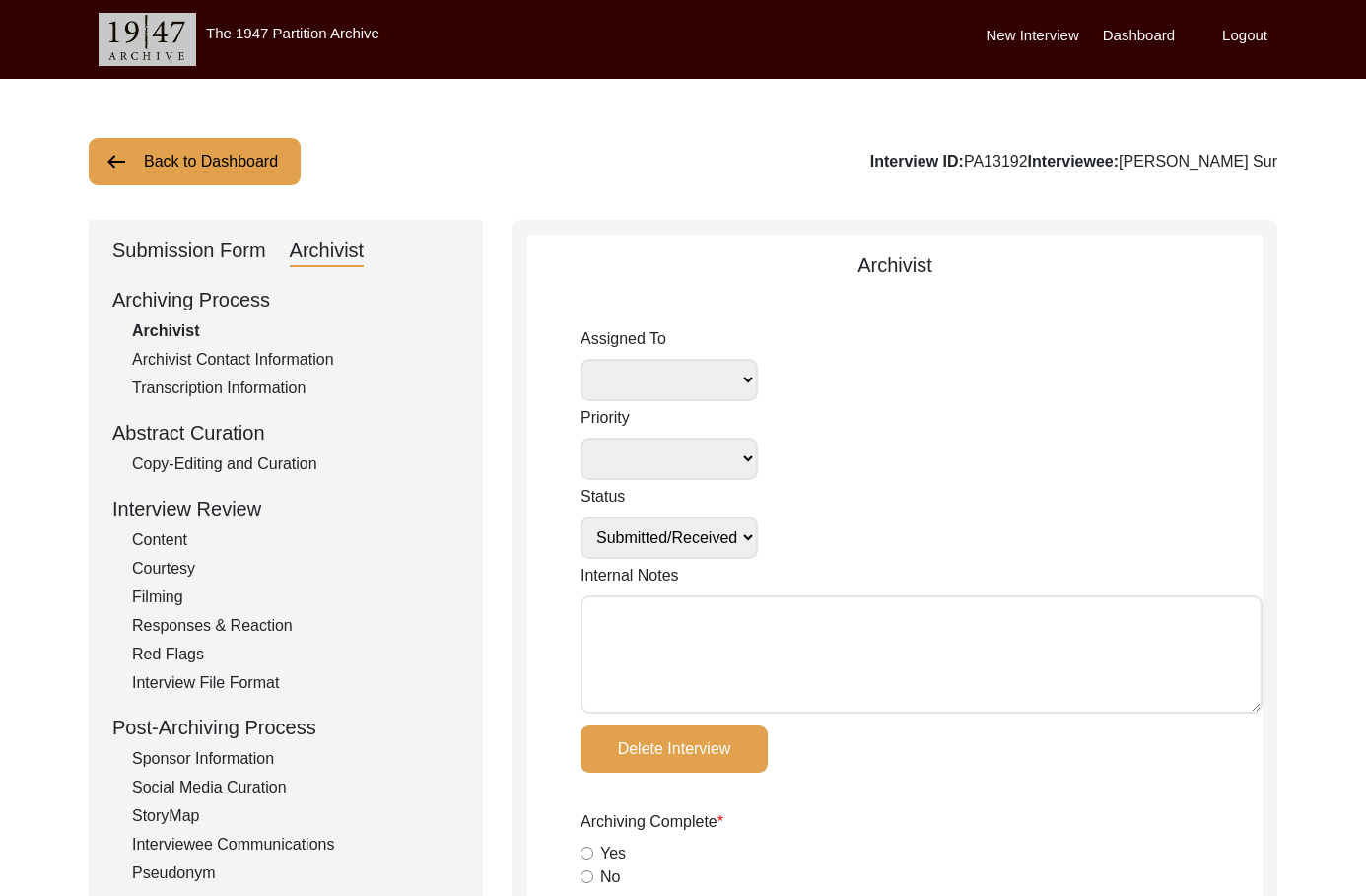 select 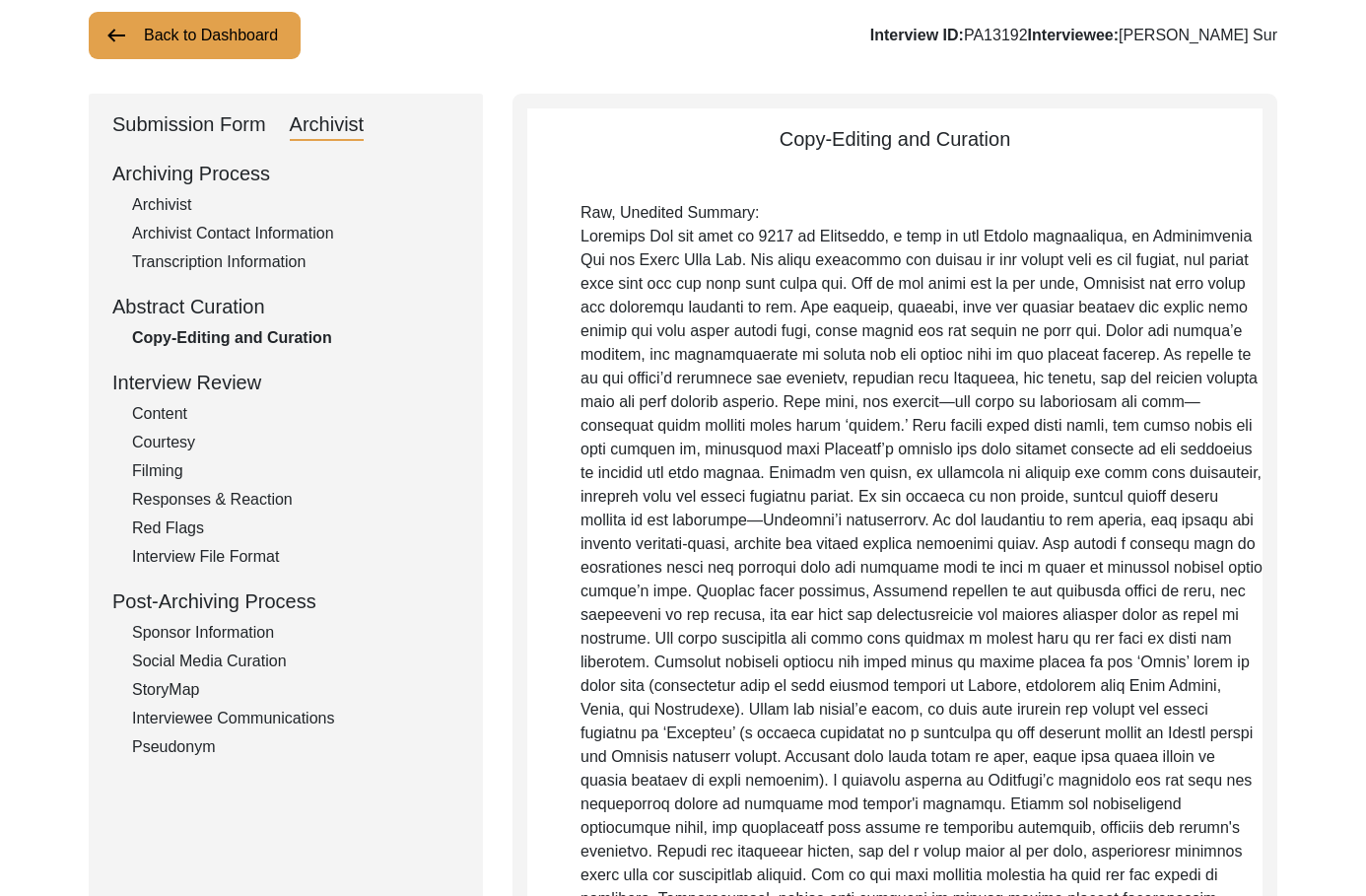 scroll, scrollTop: 0, scrollLeft: 0, axis: both 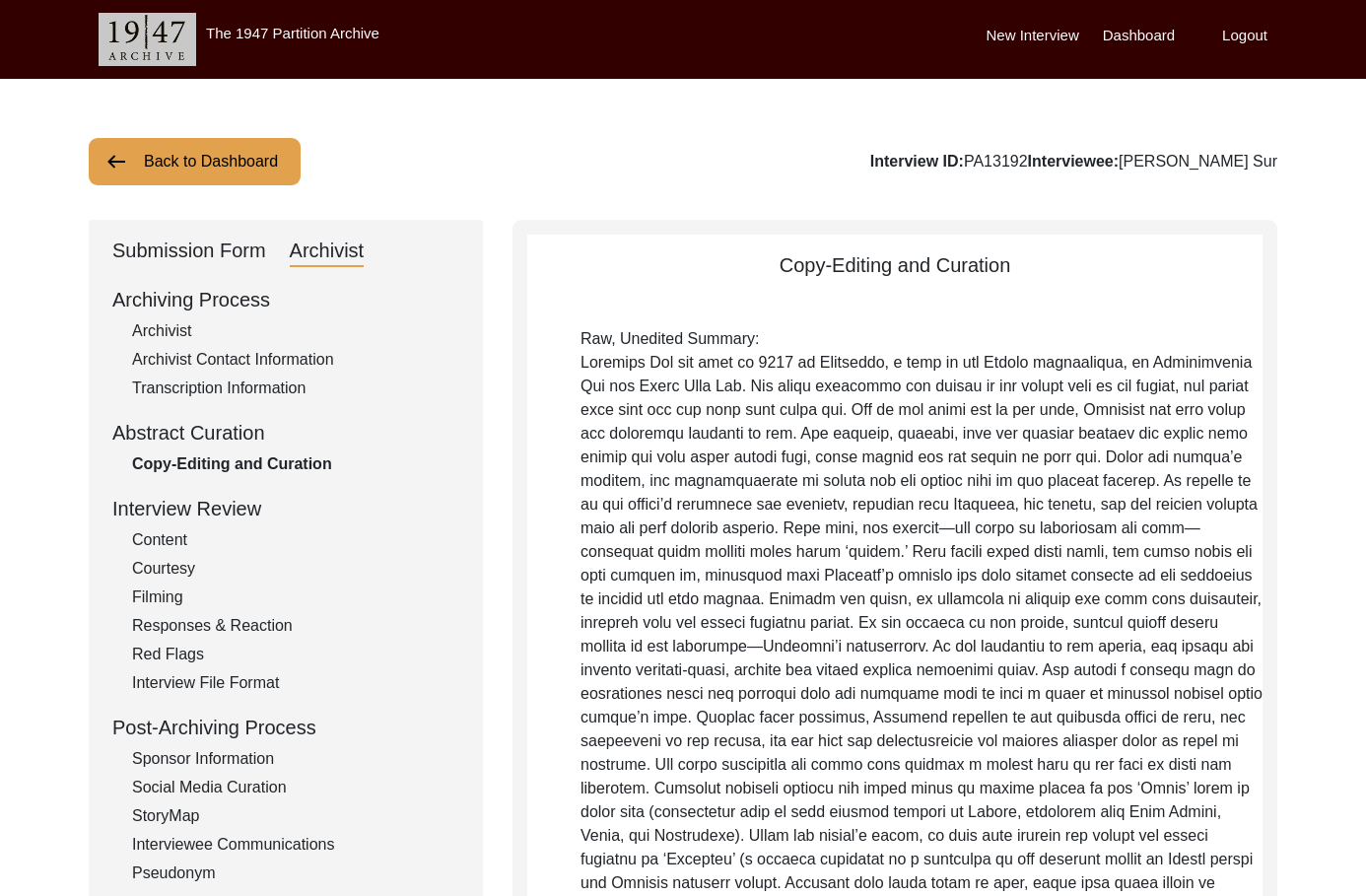 click on "Back to Dashboard" 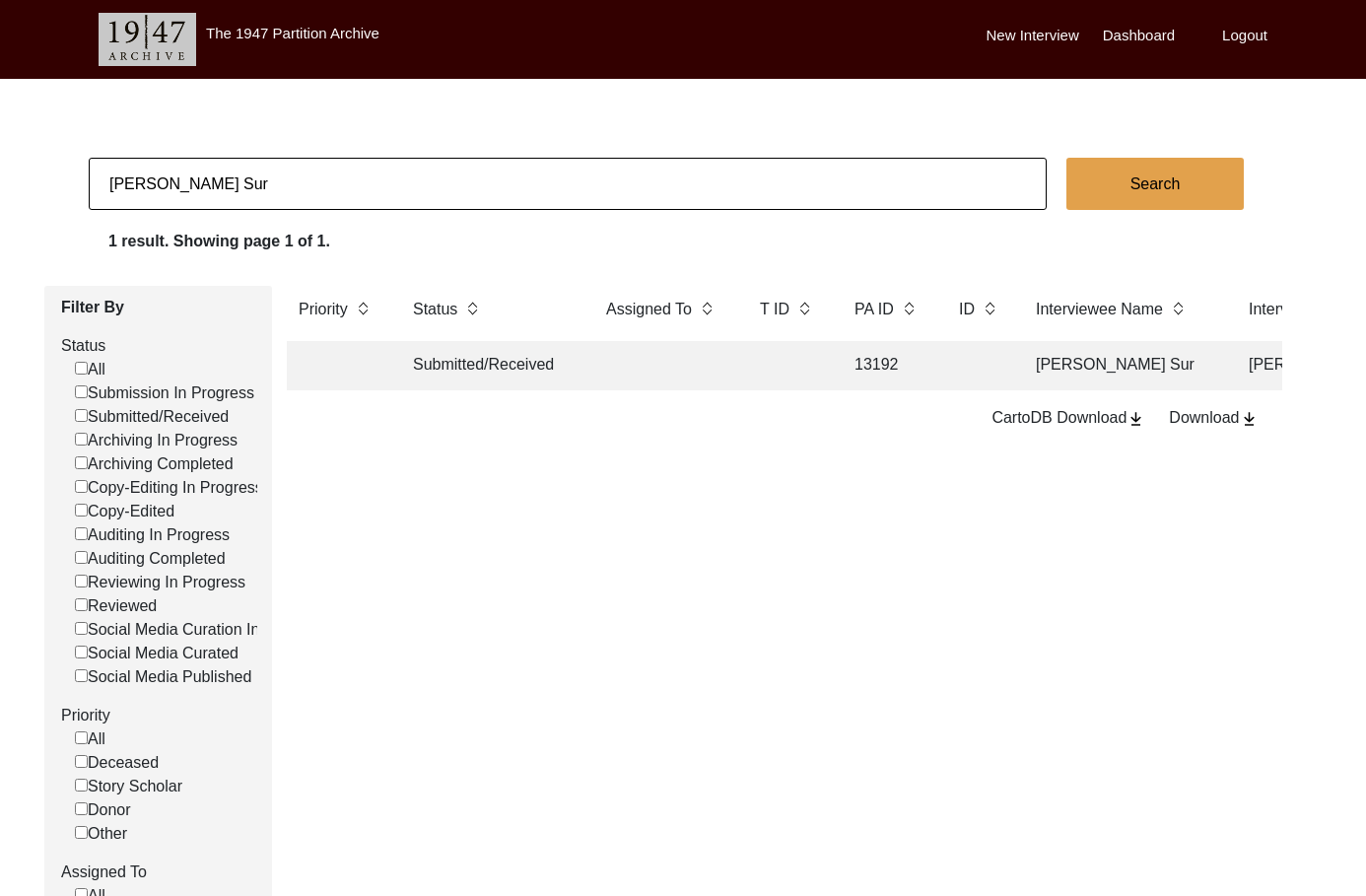 click on "[PERSON_NAME] Sur" 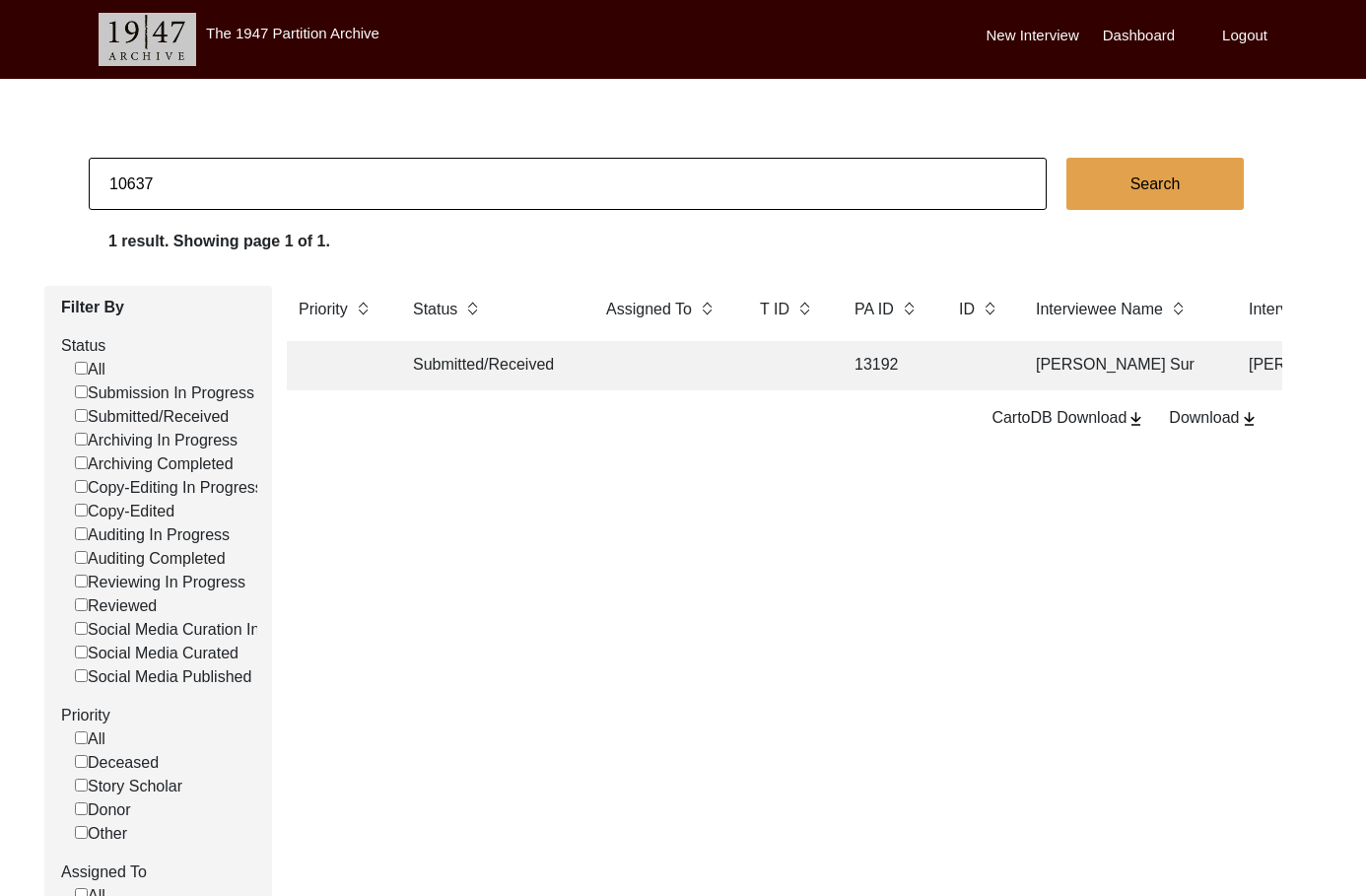 type on "10637" 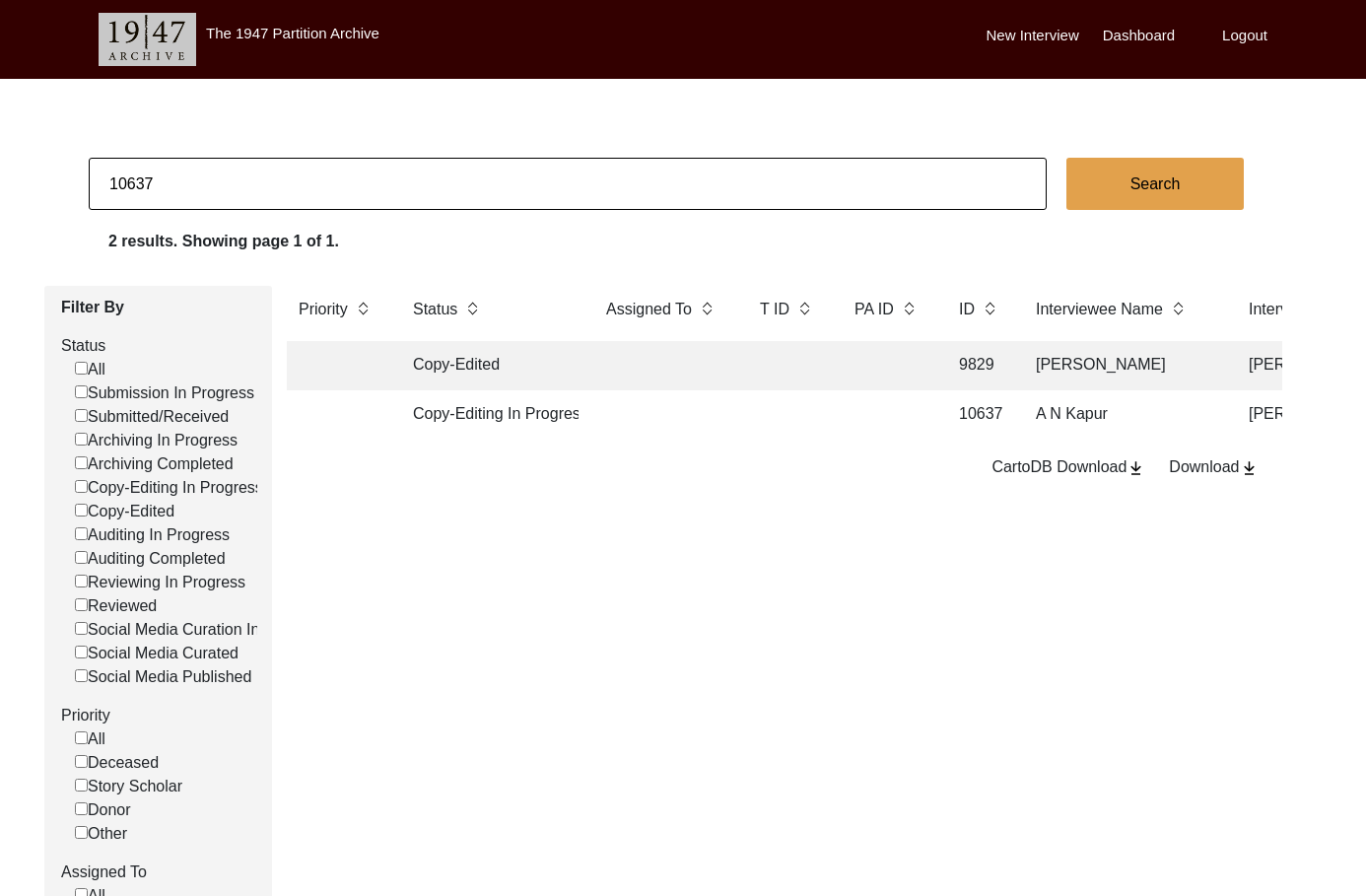 click 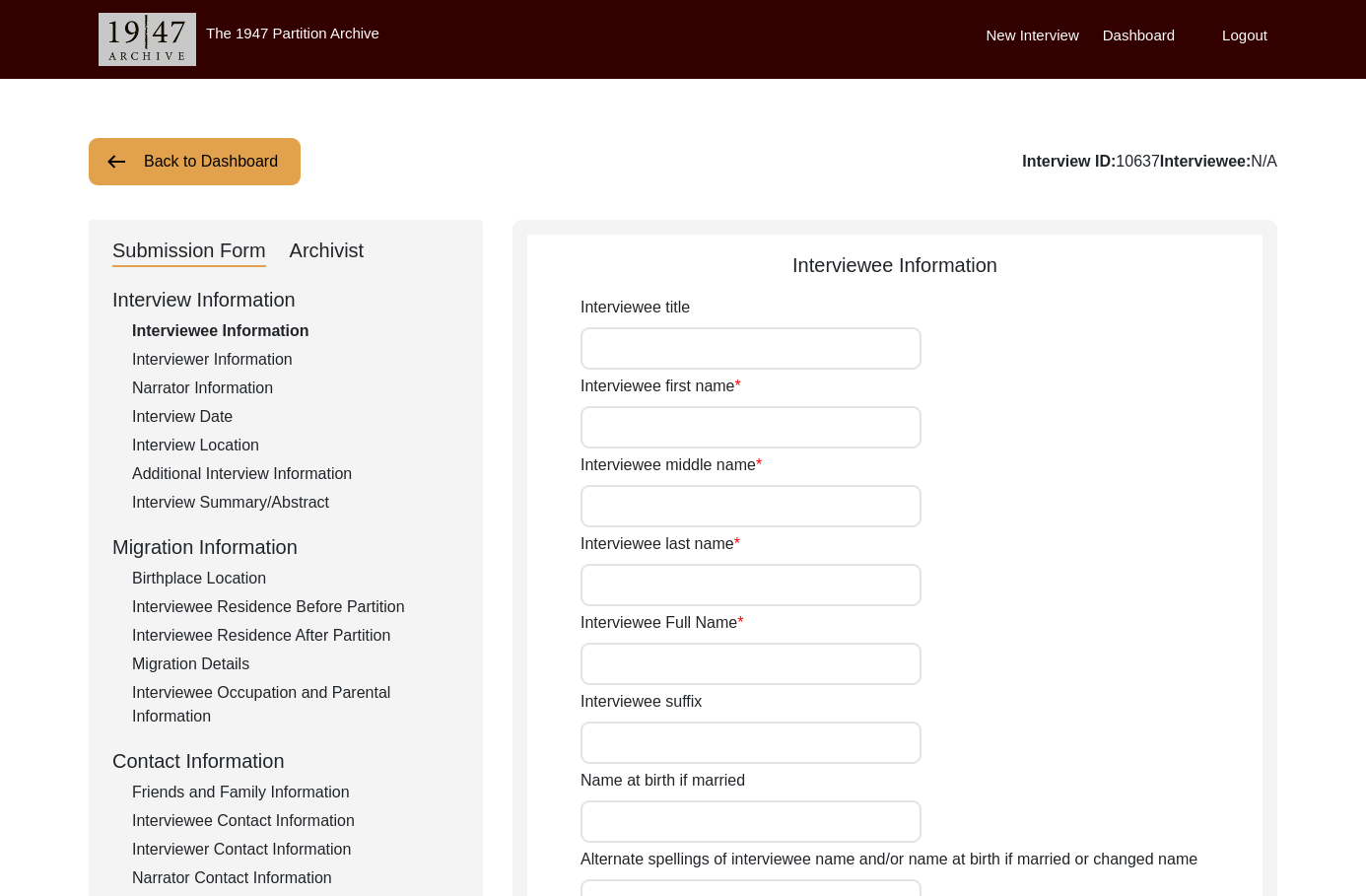 type on "Mr." 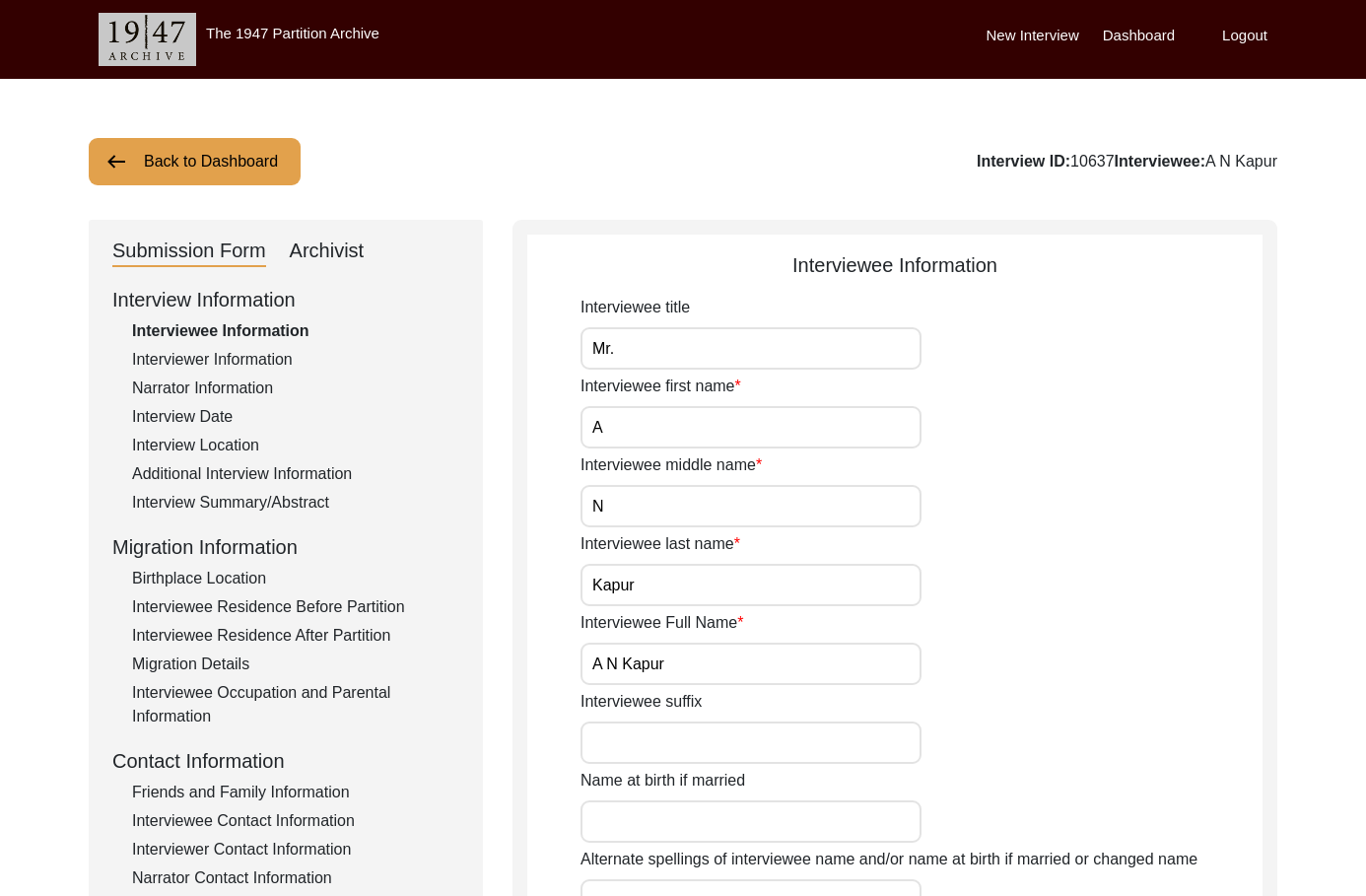 click on "Interview Summary/Abstract" 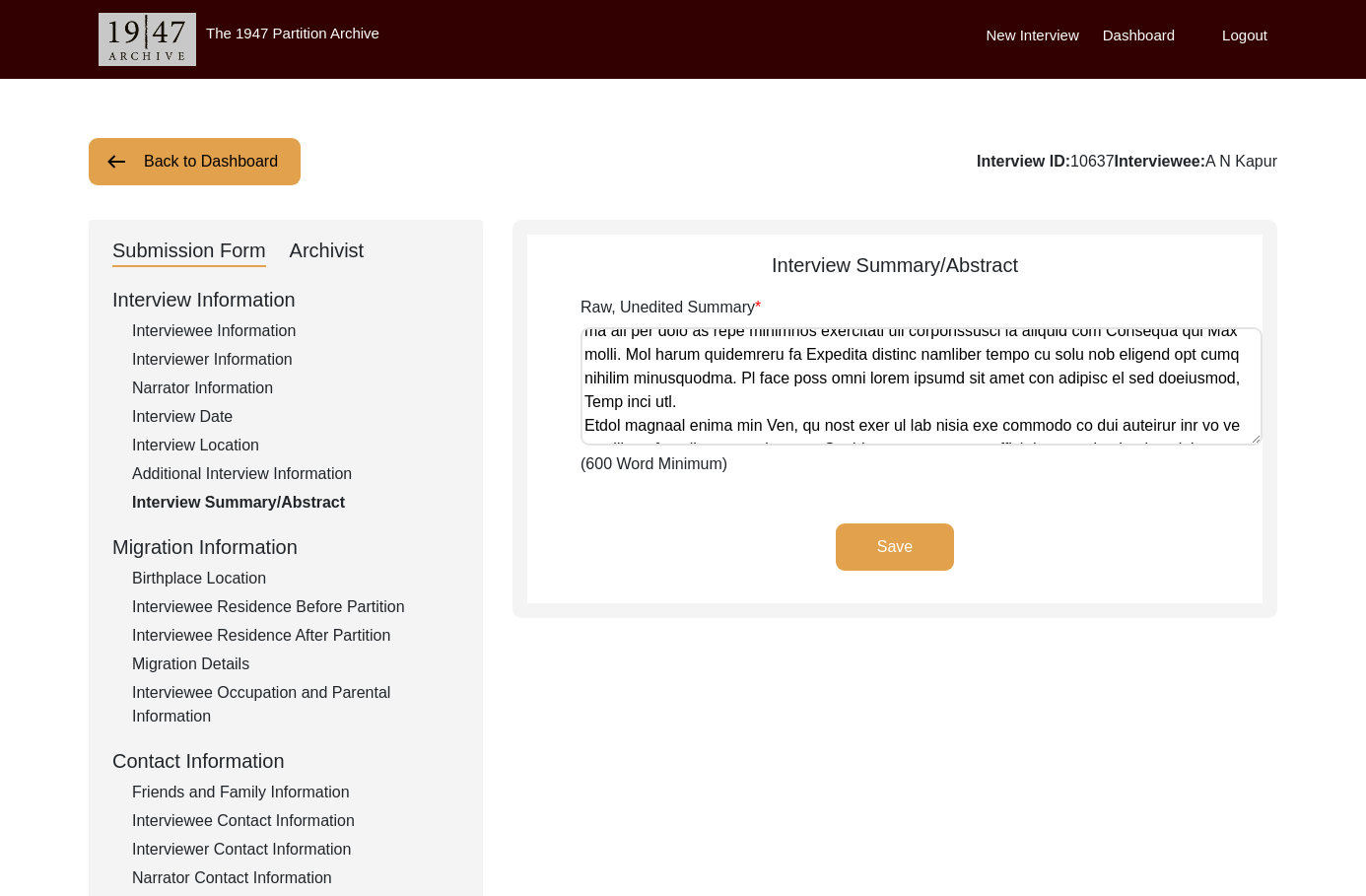 scroll, scrollTop: 1120, scrollLeft: 0, axis: vertical 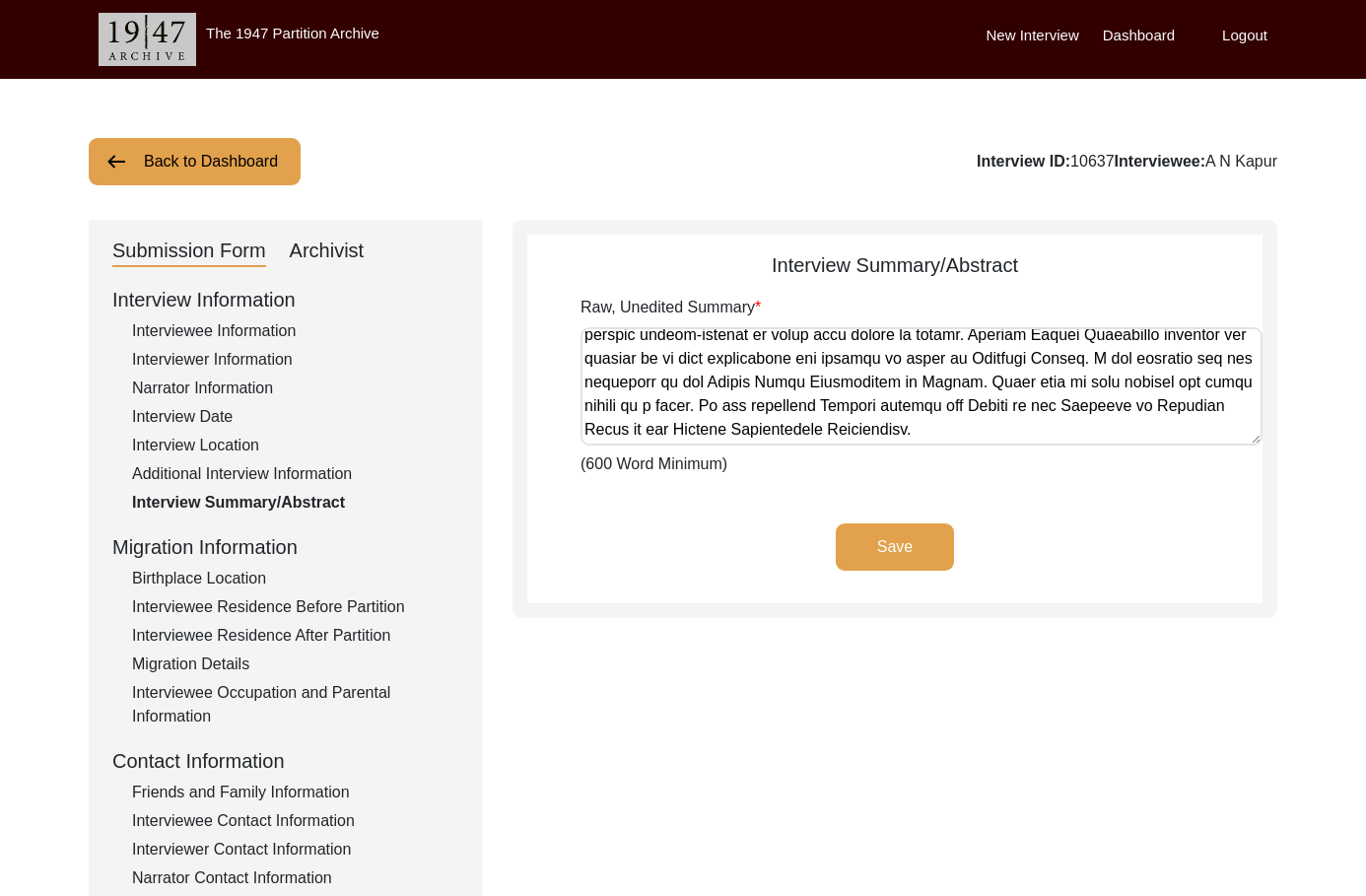 drag, startPoint x: 586, startPoint y: 342, endPoint x: 975, endPoint y: 376, distance: 390.483 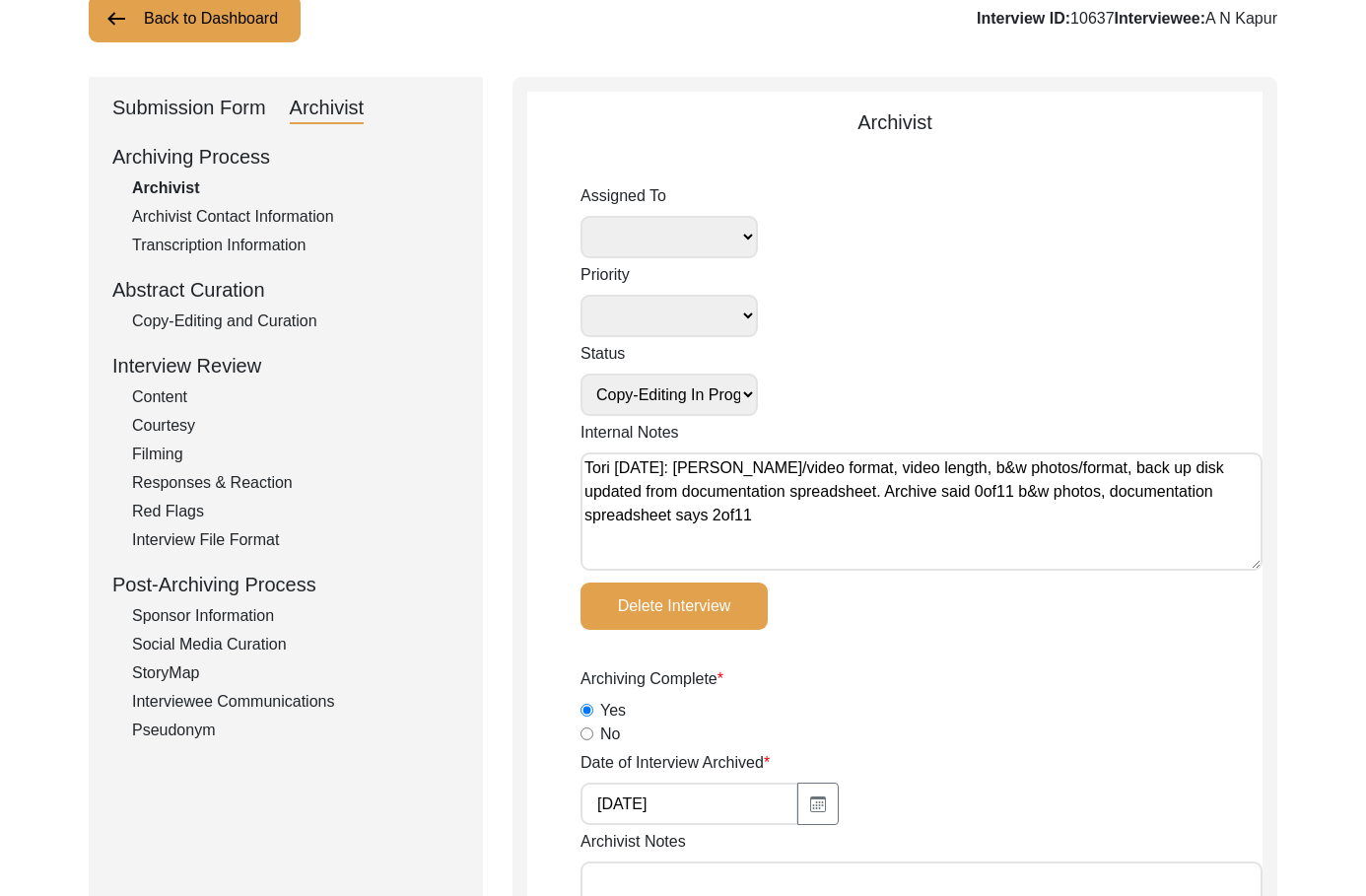 scroll, scrollTop: 192, scrollLeft: 0, axis: vertical 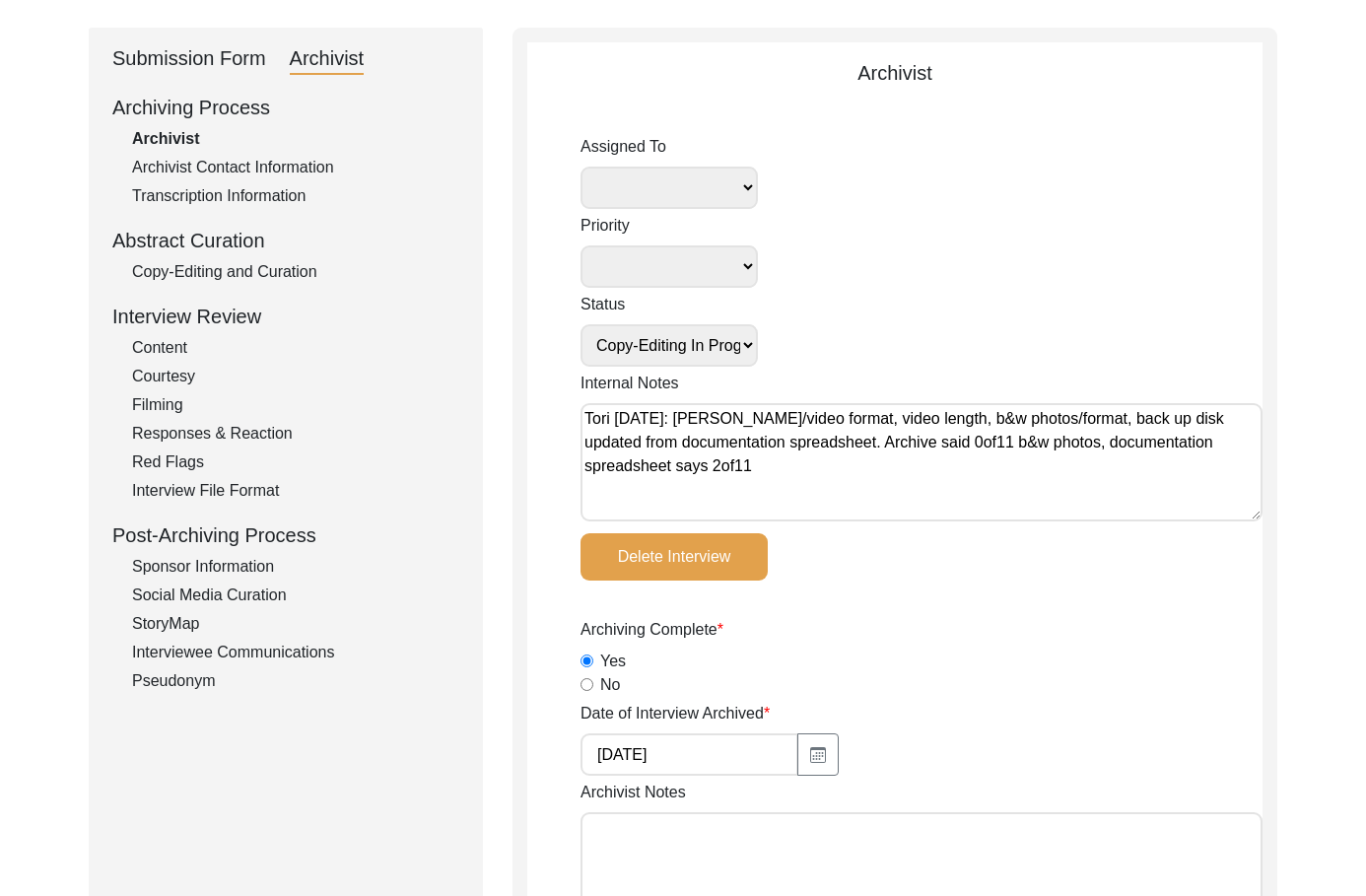 click on "Copy-Editing and Curation" 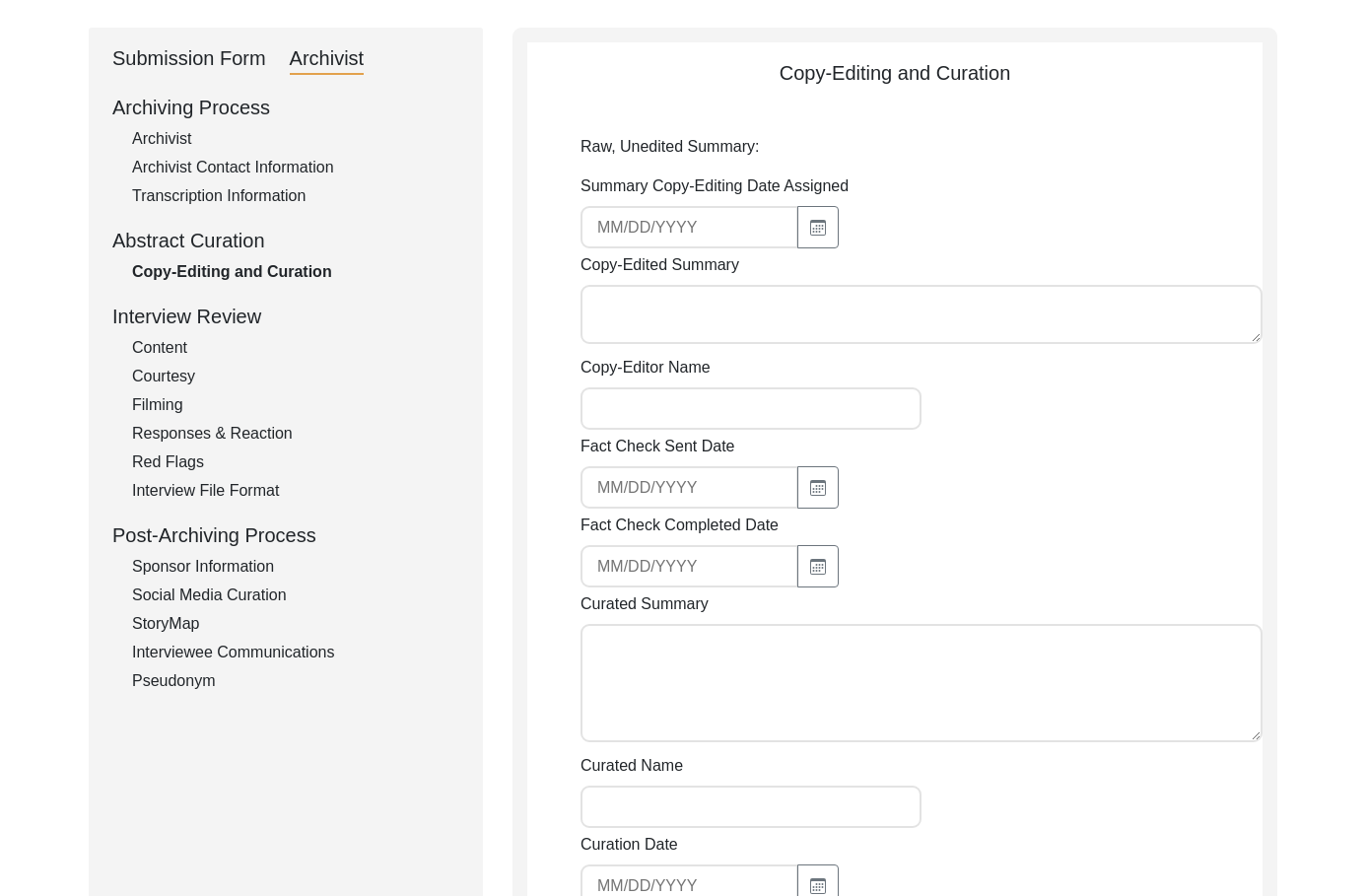 type on "A N Kapur was born in the year [DATE] in a well to do family with five daughters. While talking about their family he says that, contrary to his liking, he was pampered for a decade, being the only [DEMOGRAPHIC_DATA] child in the family. His younger brother was born in [DEMOGRAPHIC_DATA] and he felt a little relieved to have another [DEMOGRAPHIC_DATA] child. His father was a man of discipline. He held a high post in the railways. Instilling good habits among his children seemed to be the main objective of his life. On his retirement in [DATE], he got a substantial amount of money as retirement benefits. Being a tenacious worker, he could not sit idle. He started a business in [DATE] where he would sell imported general merchandise from [GEOGRAPHIC_DATA] and resell it in [GEOGRAPHIC_DATA]. Low profitability and increase in volume of trade was his motto. In [DATE], he had become overdue. His father held a firm view that there would be no socio-religious turmoil in the country because of the formation of [GEOGRAPHIC_DATA]. His view was based on the fact that [DEMOGRAPHIC_DATA] li..." 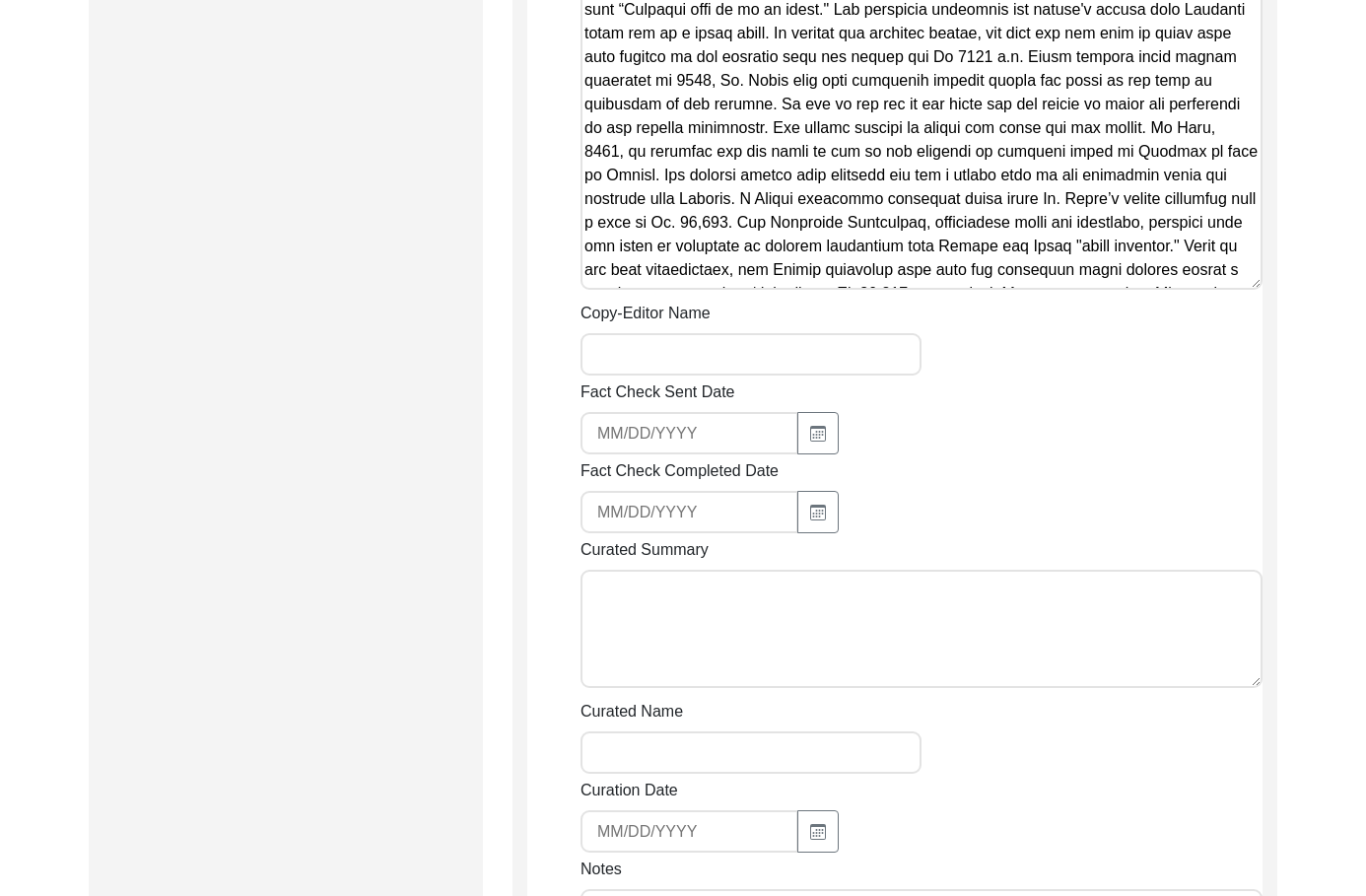 scroll, scrollTop: 1881, scrollLeft: 0, axis: vertical 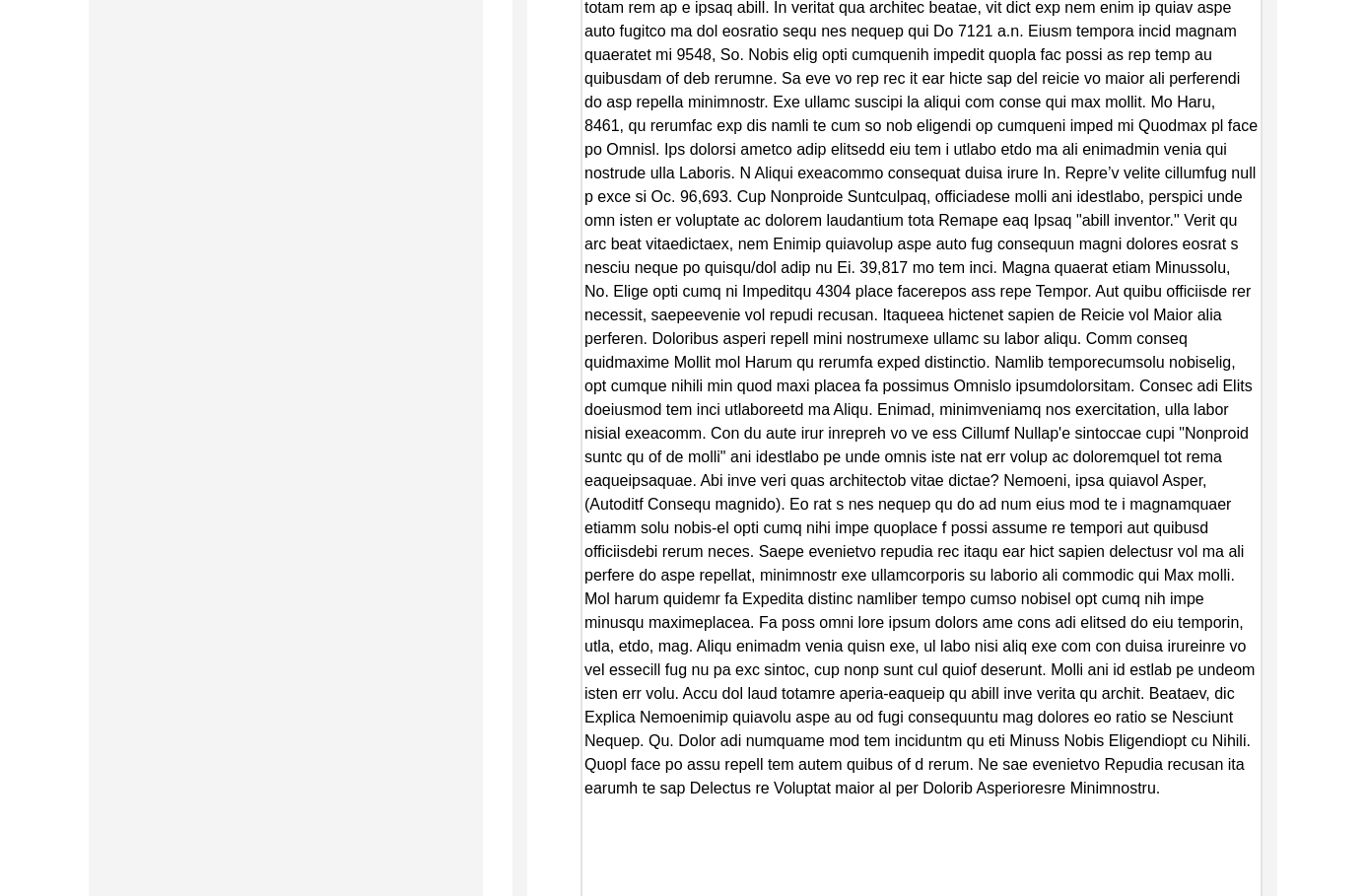 drag, startPoint x: 1254, startPoint y: 258, endPoint x: 1262, endPoint y: 954, distance: 696.04598 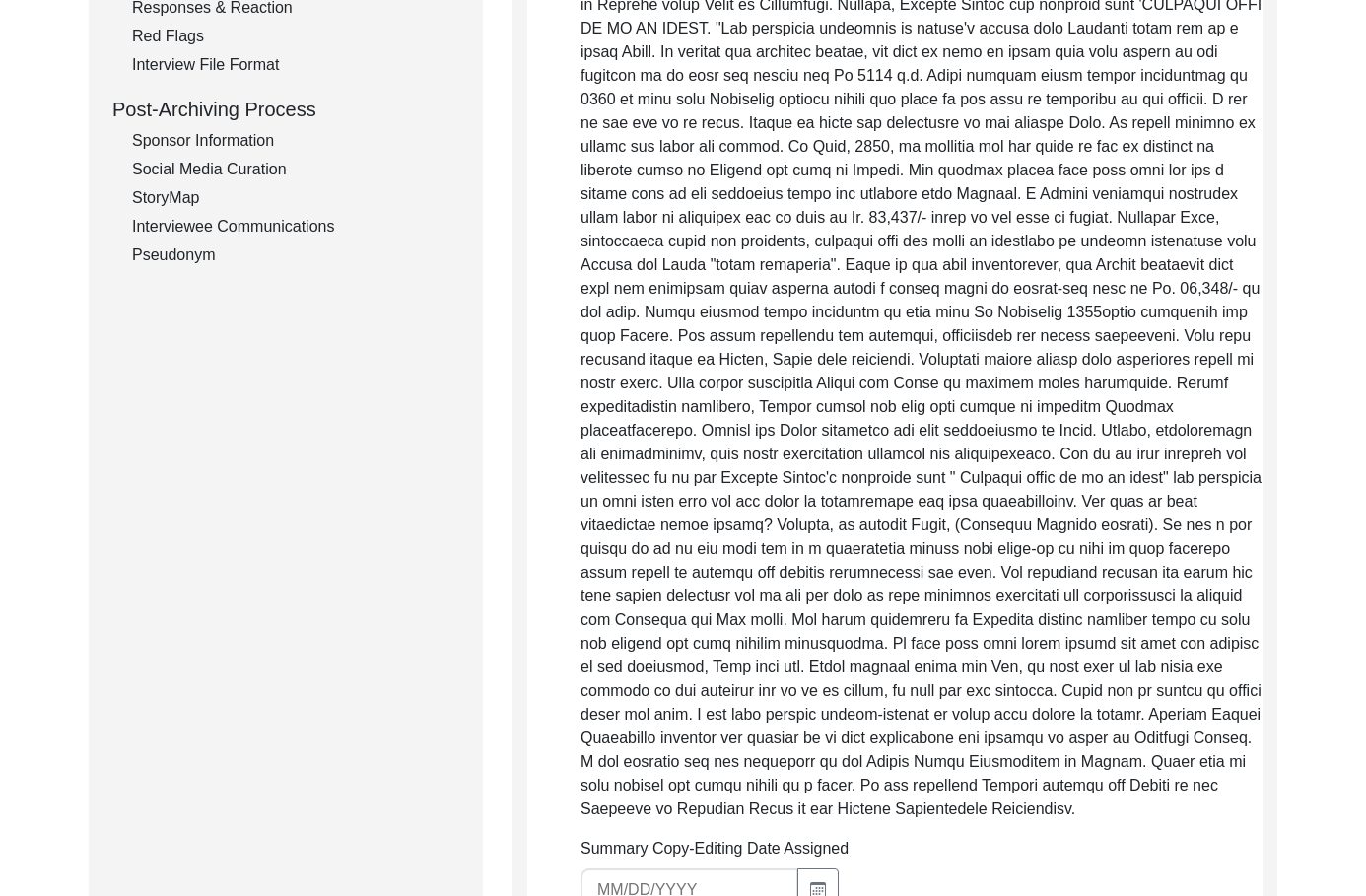 drag, startPoint x: 866, startPoint y: 800, endPoint x: 501, endPoint y: 149, distance: 746.34174 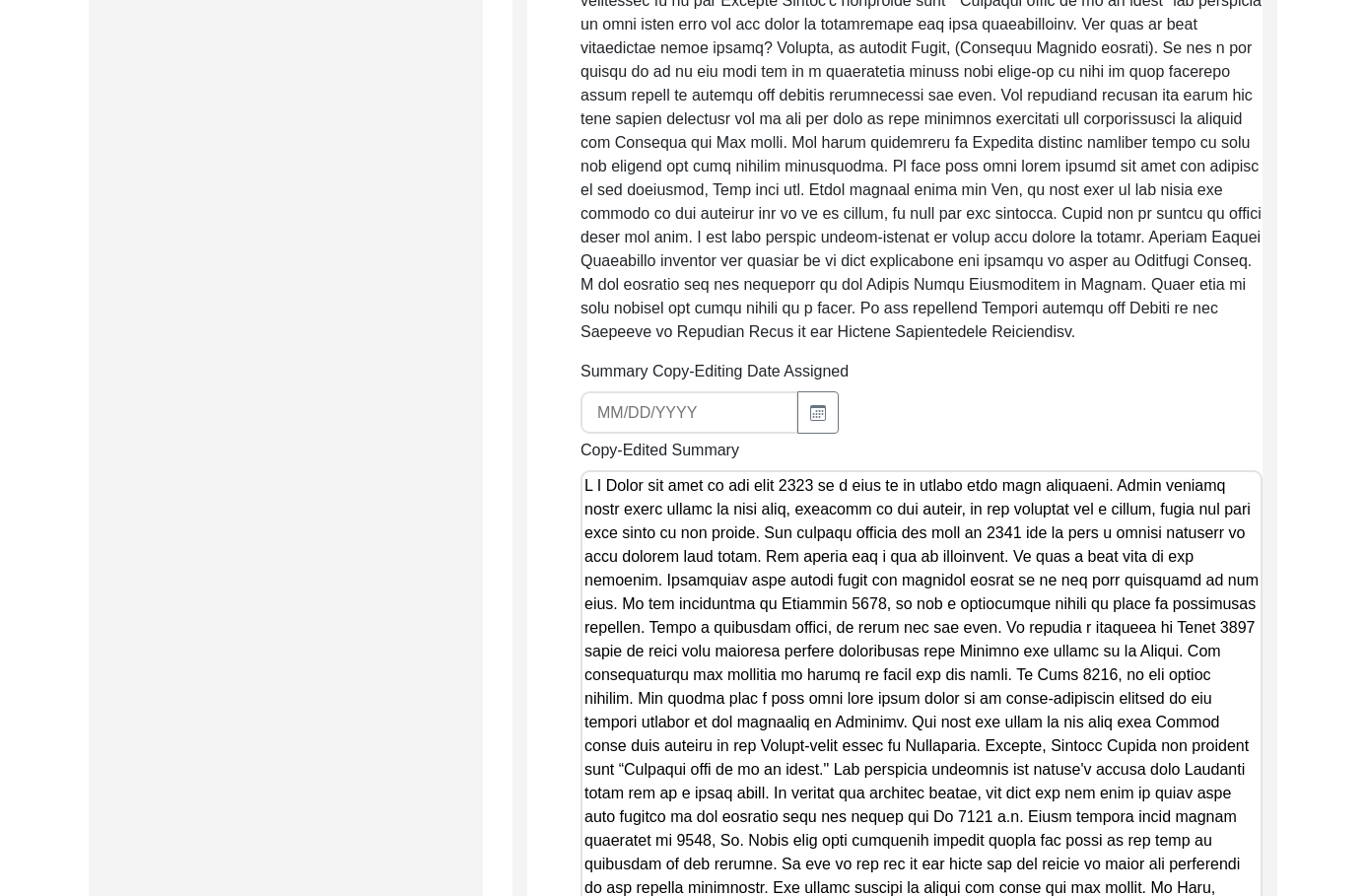scroll, scrollTop: 1106, scrollLeft: 0, axis: vertical 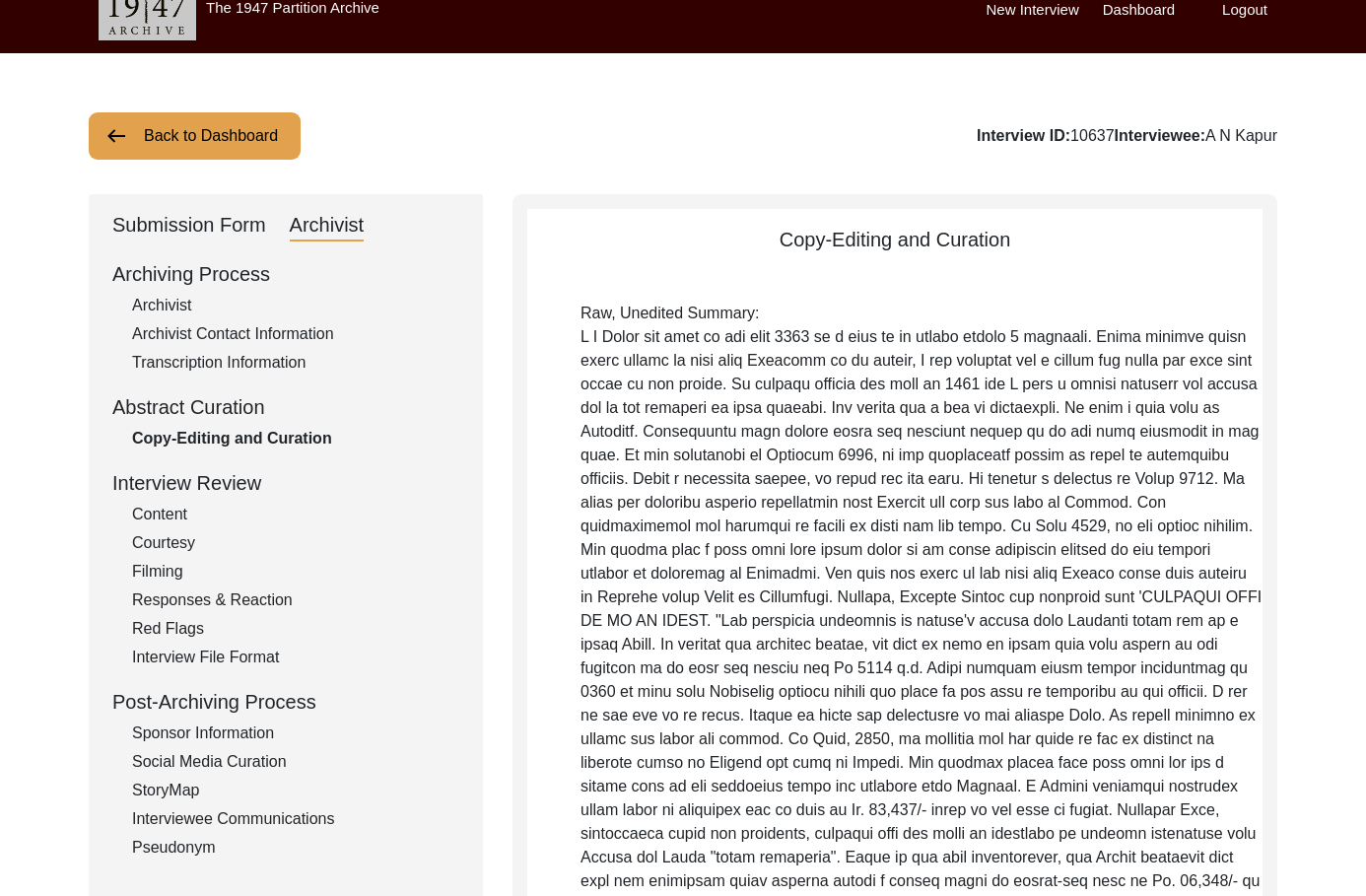 click on "Submission Form" 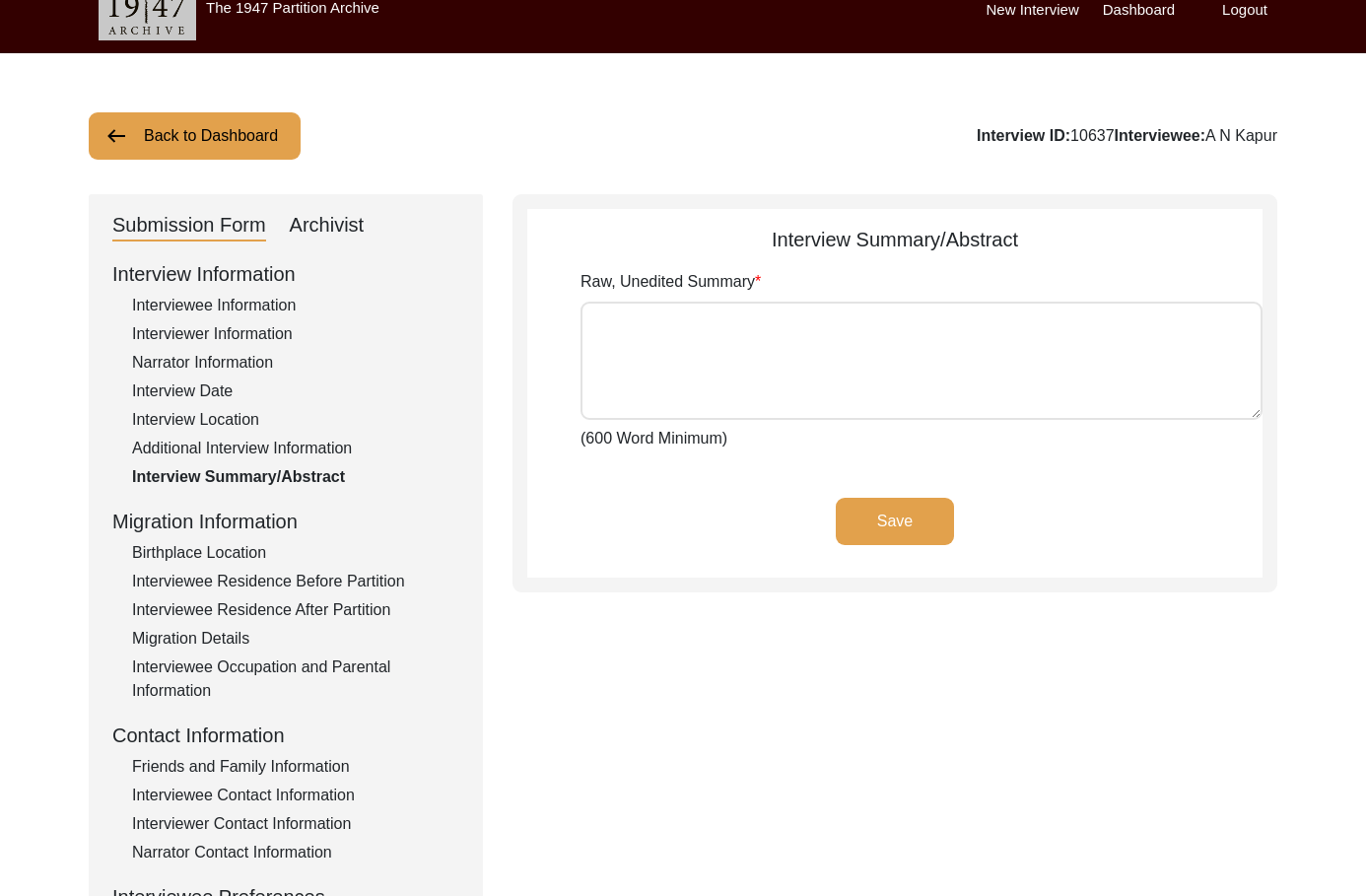 type on "A N Kapur was born in the year [DATE] in a well to do family having  5 daughter. While talking about their family he says that Contrary to my liking, I was cosseted for a decade for being the only  [DEMOGRAPHIC_DATA] child in the family. My younger brother was born in [DEMOGRAPHIC_DATA] and I felt a little relieved for having him in the category of [DEMOGRAPHIC_DATA] members. His father was a man of discipline. He held a high post in Railways. Inculcating good habits among his children seemed to be the main objective of his life. On his retirement in [DATE], he got substantial amount of money as retirement benefits. Being a tenacious worker, he could not sit idle. He started a business in [DATE]. He would get imported general merchandise from [GEOGRAPHIC_DATA] and sell the same in [GEOGRAPHIC_DATA]. Low profitability and increase in volume of trade was his motto. In [DATE], he had become overdue. His father held a firm view that there would be no socio religious turmoil in the country because of formation of [GEOGRAPHIC_DATA]. His view was based on the fact that Hi..." 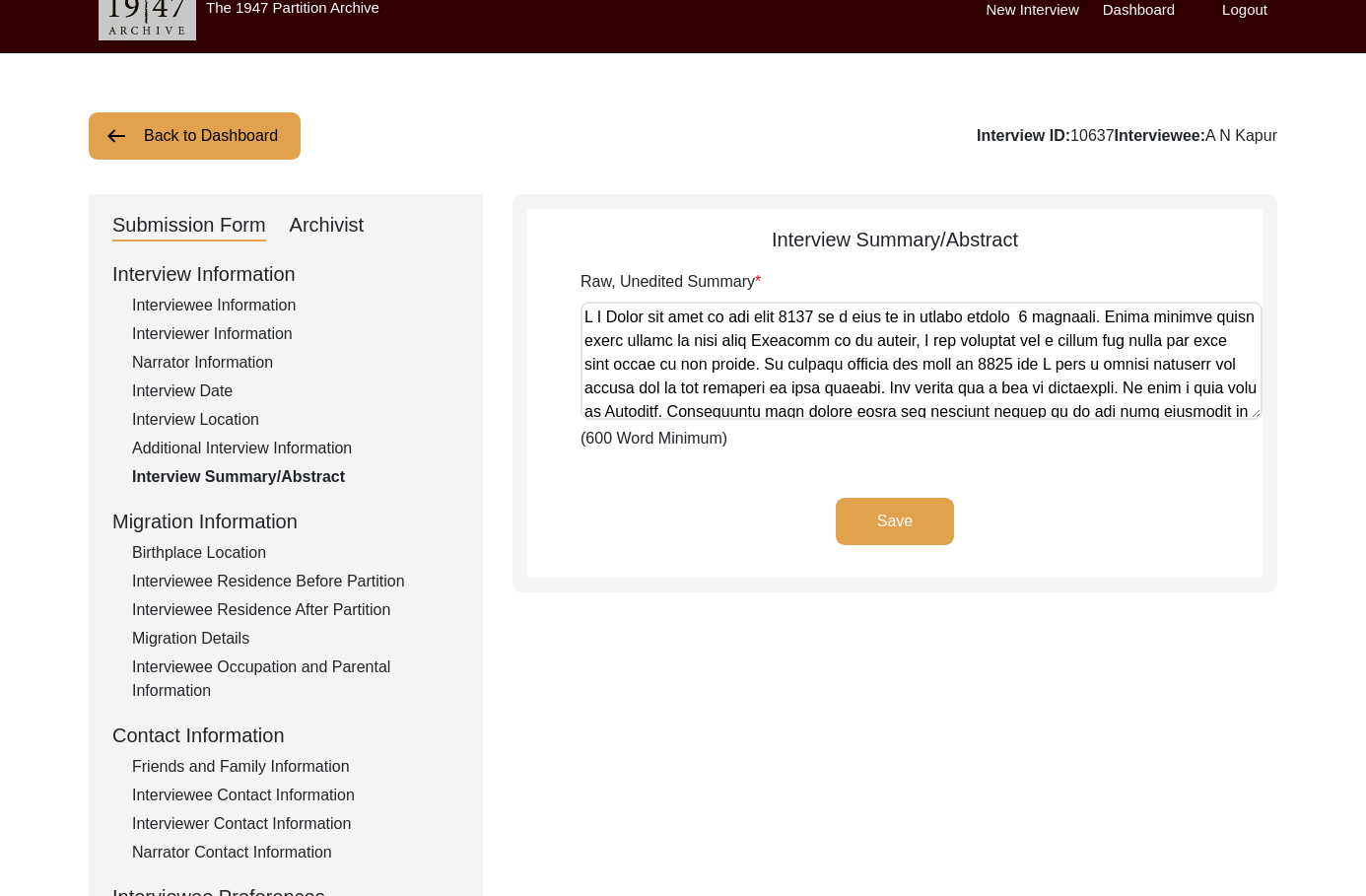 drag, startPoint x: 249, startPoint y: 309, endPoint x: 433, endPoint y: 314, distance: 184.06792 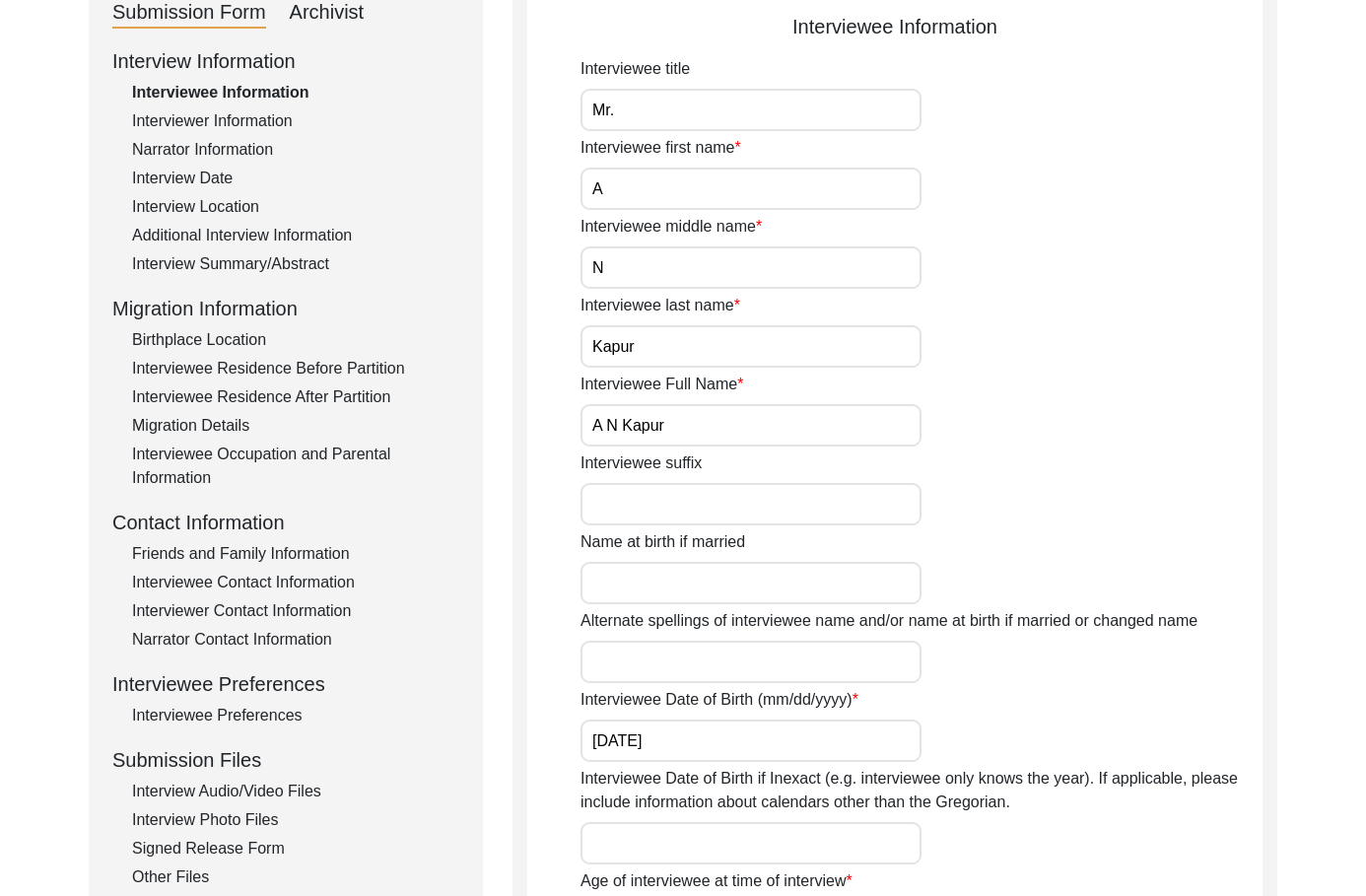scroll, scrollTop: 121, scrollLeft: 0, axis: vertical 